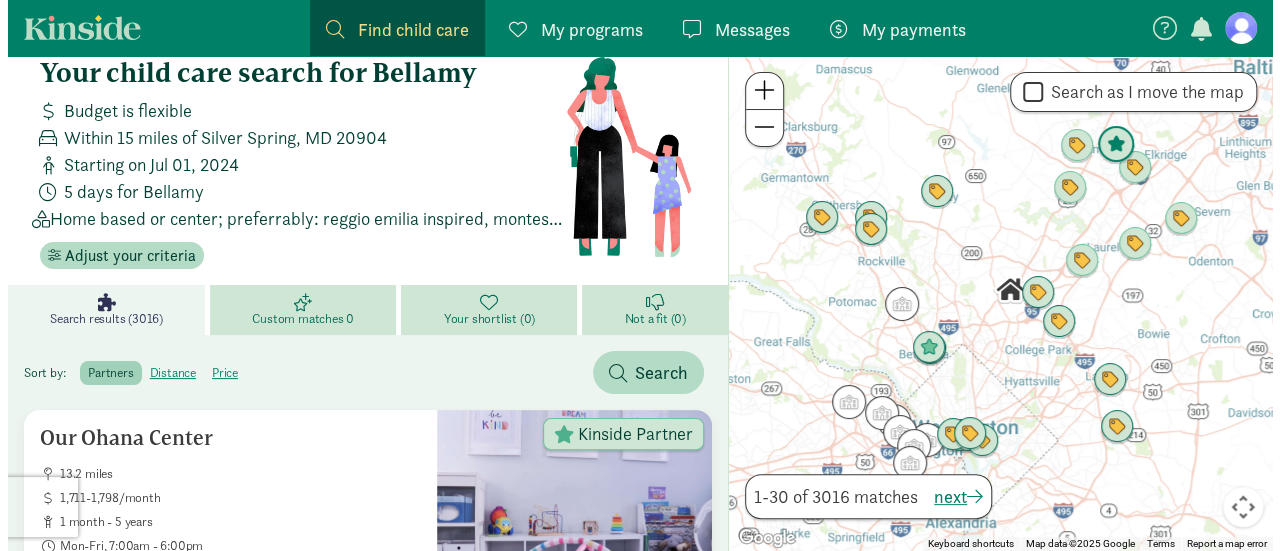 scroll, scrollTop: 0, scrollLeft: 0, axis: both 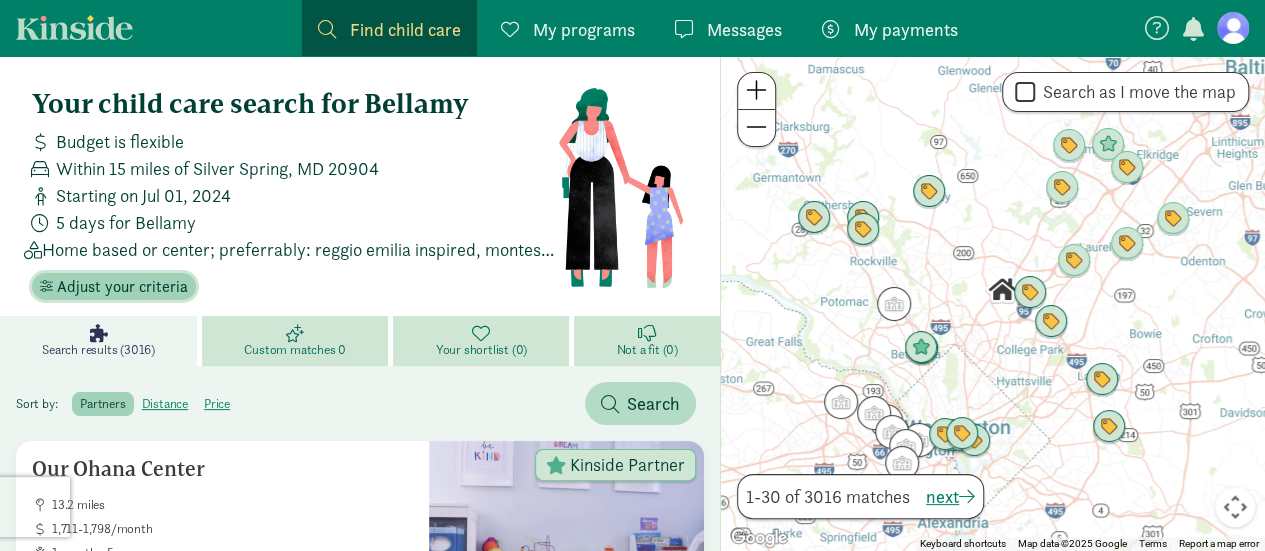 click on "Adjust your criteria" at bounding box center [122, 287] 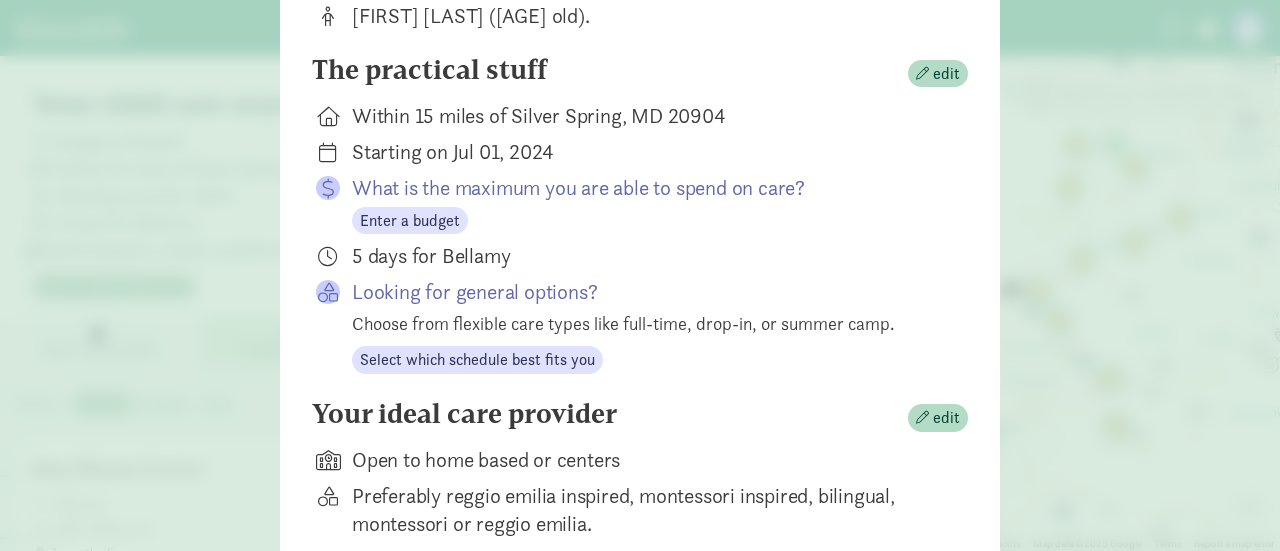 scroll, scrollTop: 300, scrollLeft: 0, axis: vertical 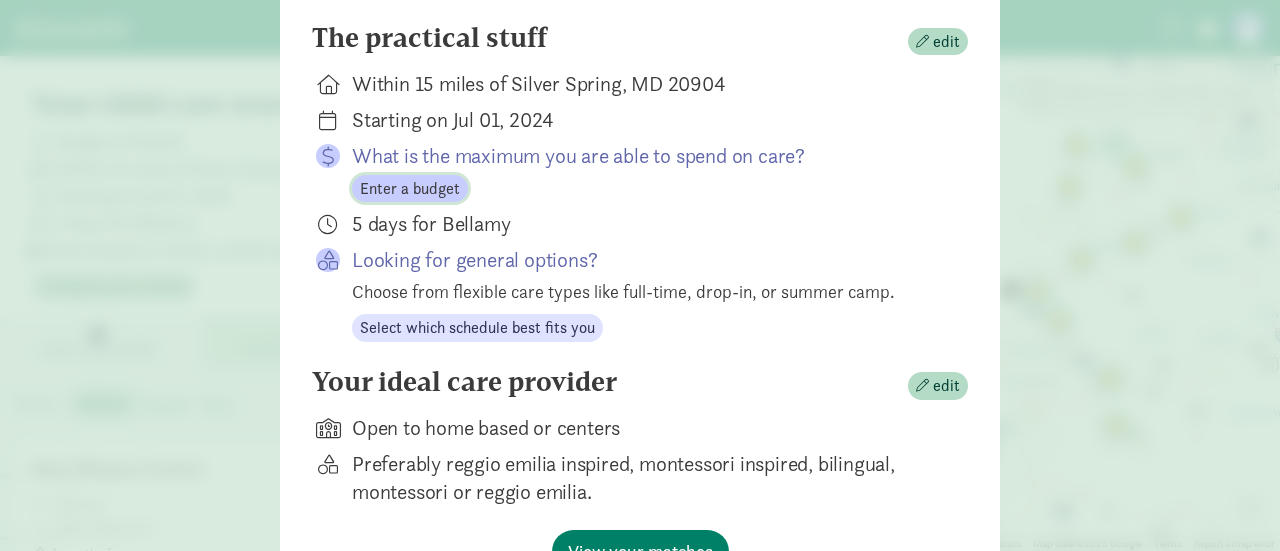 click on "Enter a budget" at bounding box center [410, 189] 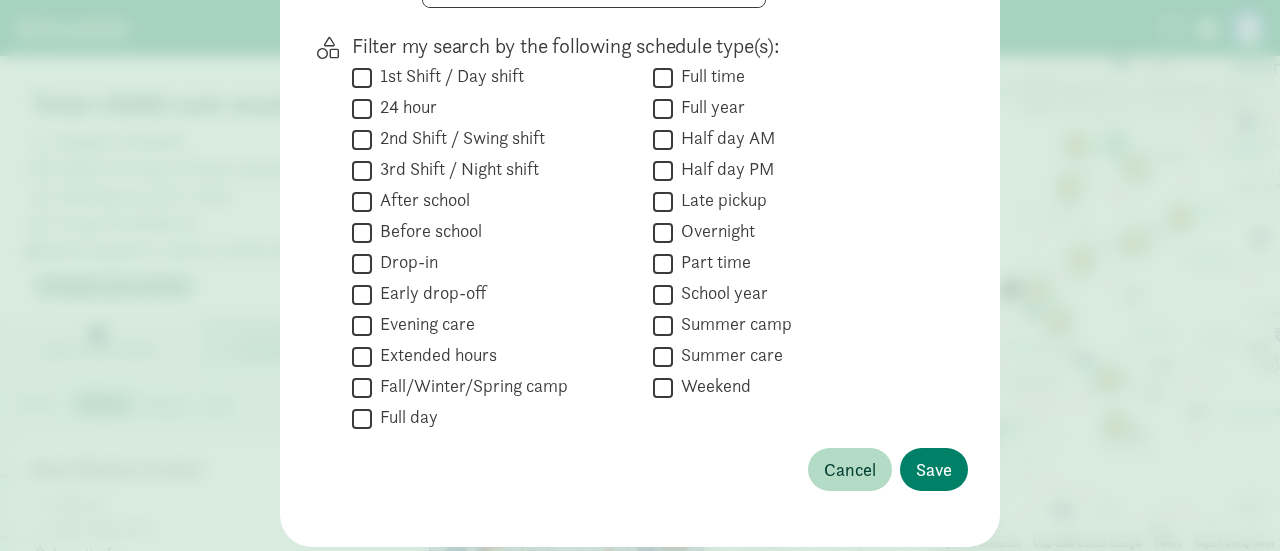 scroll, scrollTop: 982, scrollLeft: 0, axis: vertical 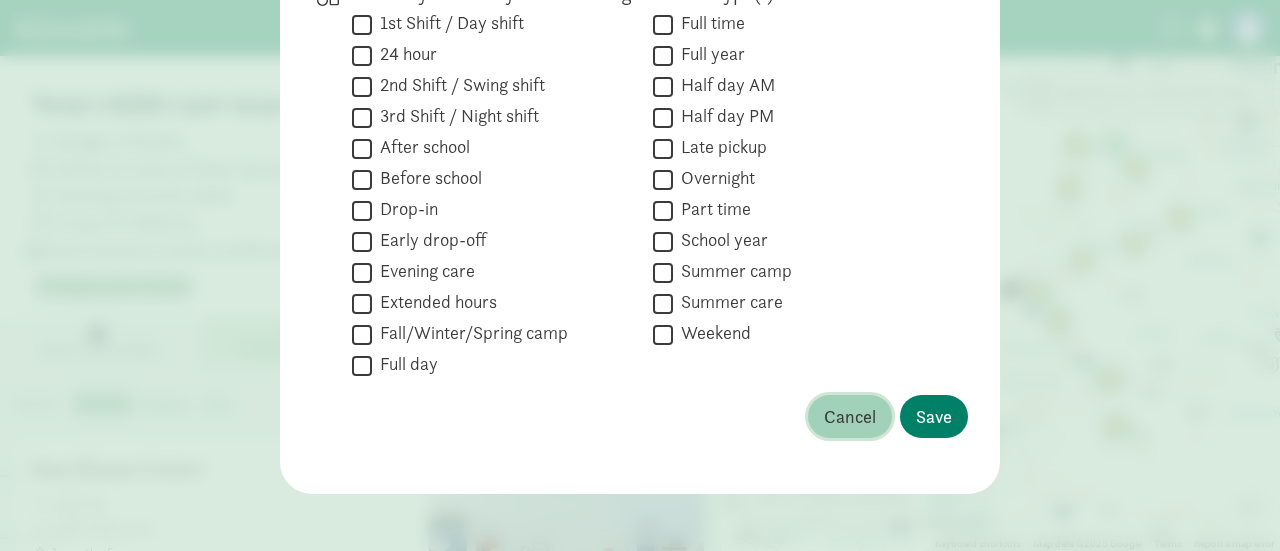 click on "Cancel" at bounding box center (850, 416) 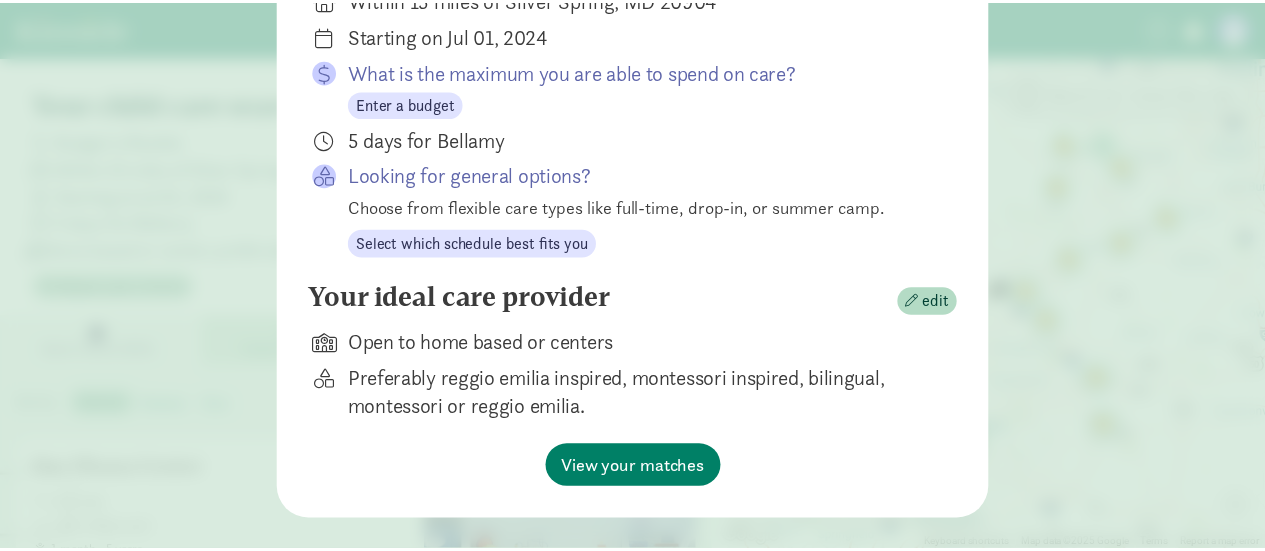 scroll, scrollTop: 416, scrollLeft: 0, axis: vertical 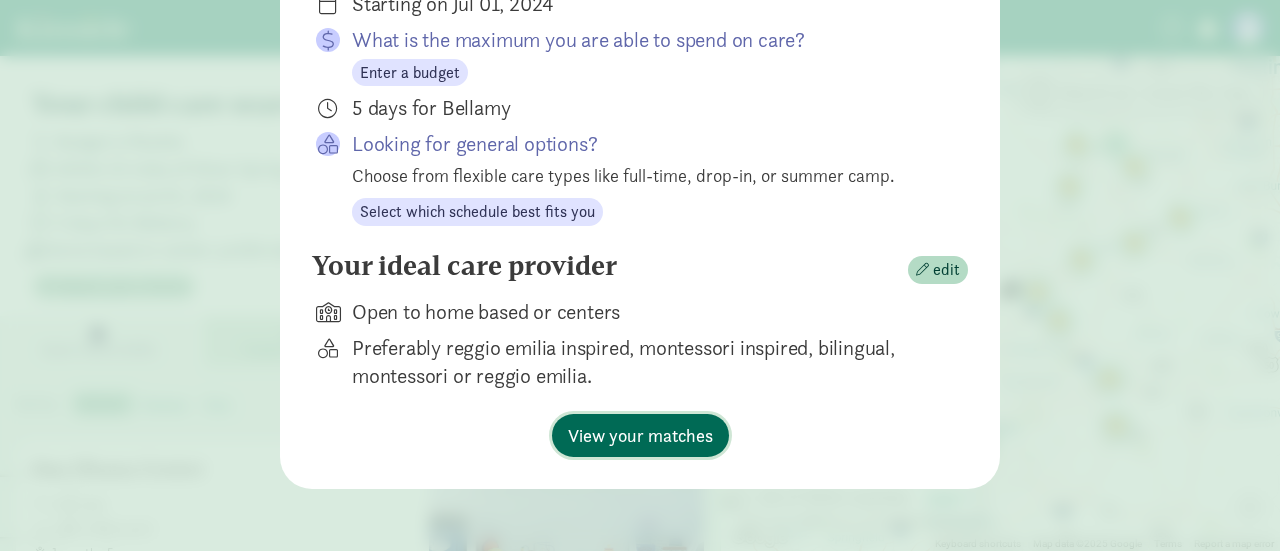 click on "View your matches" at bounding box center [640, 435] 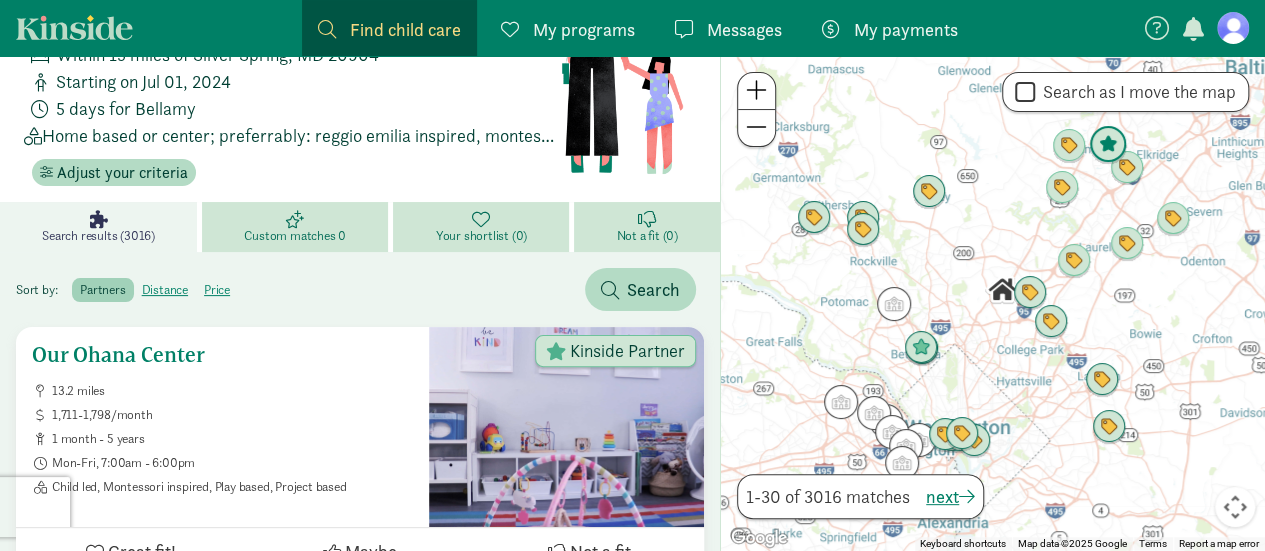 scroll, scrollTop: 100, scrollLeft: 0, axis: vertical 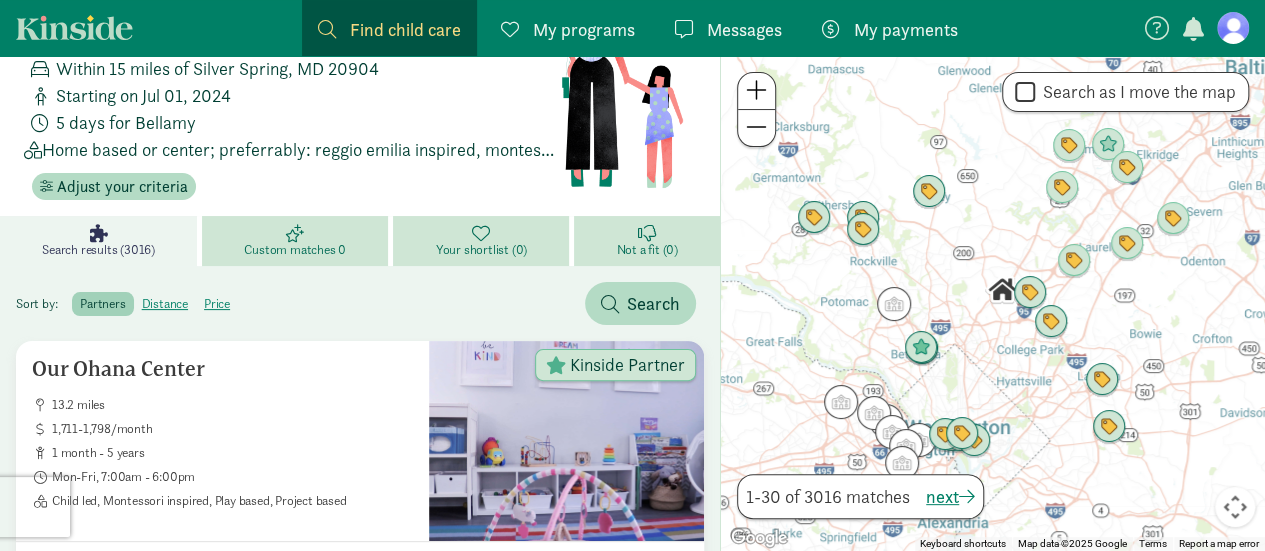 click on "distance" 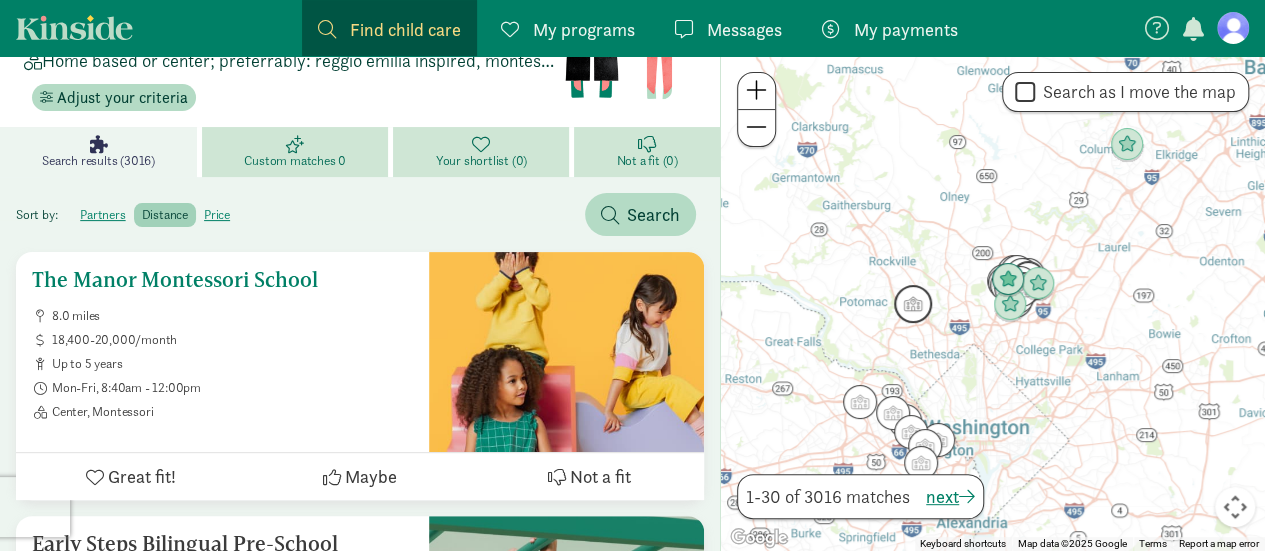 scroll, scrollTop: 200, scrollLeft: 0, axis: vertical 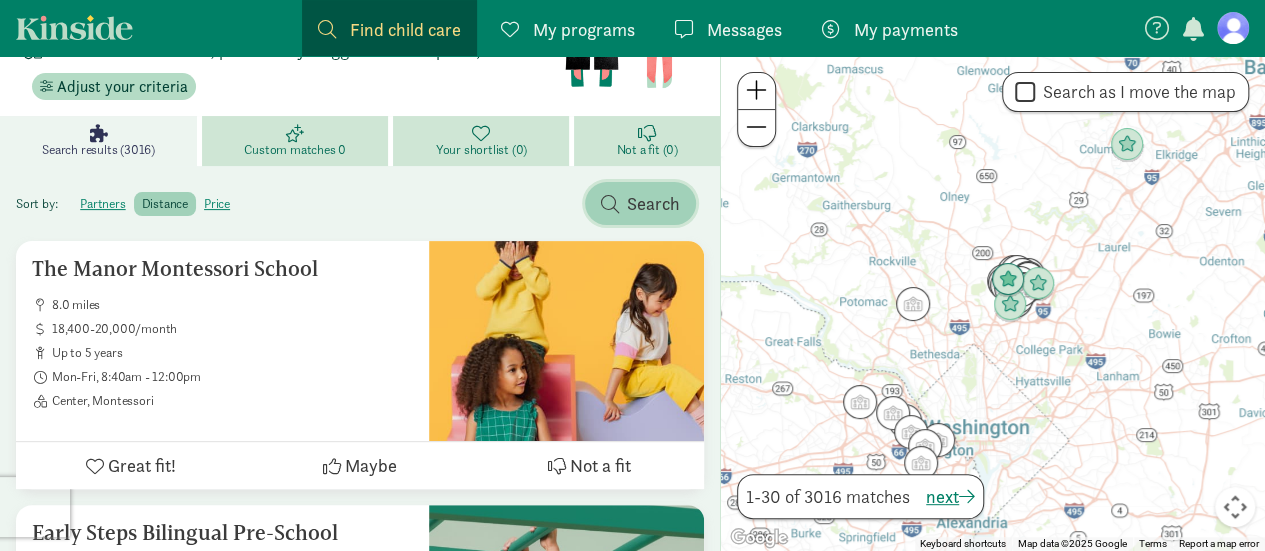 click on "Search" at bounding box center (653, 203) 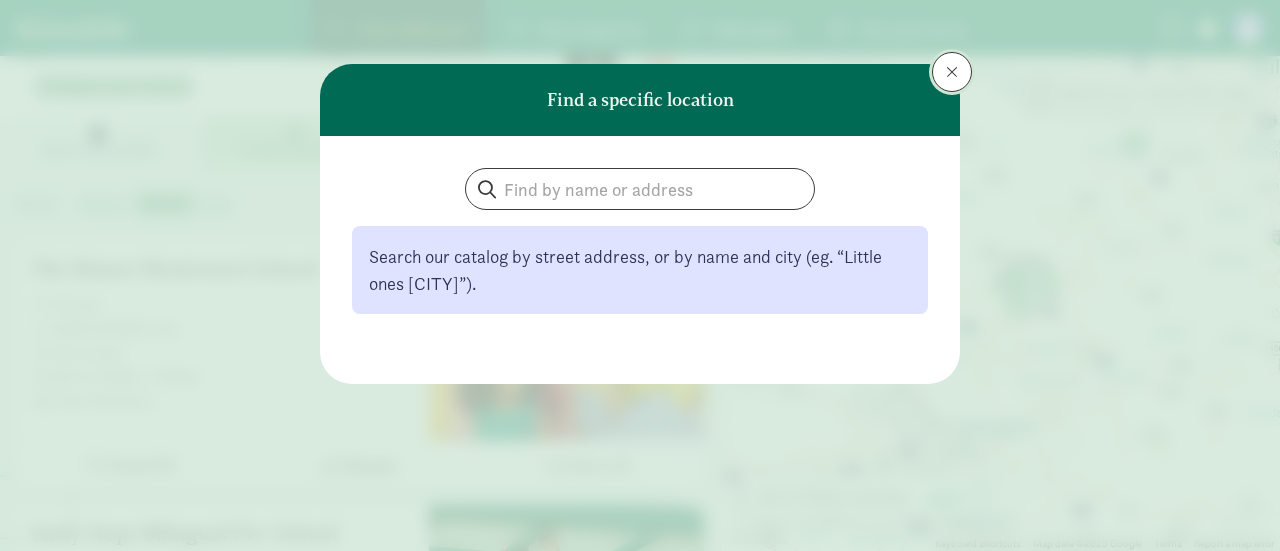 click at bounding box center (952, 72) 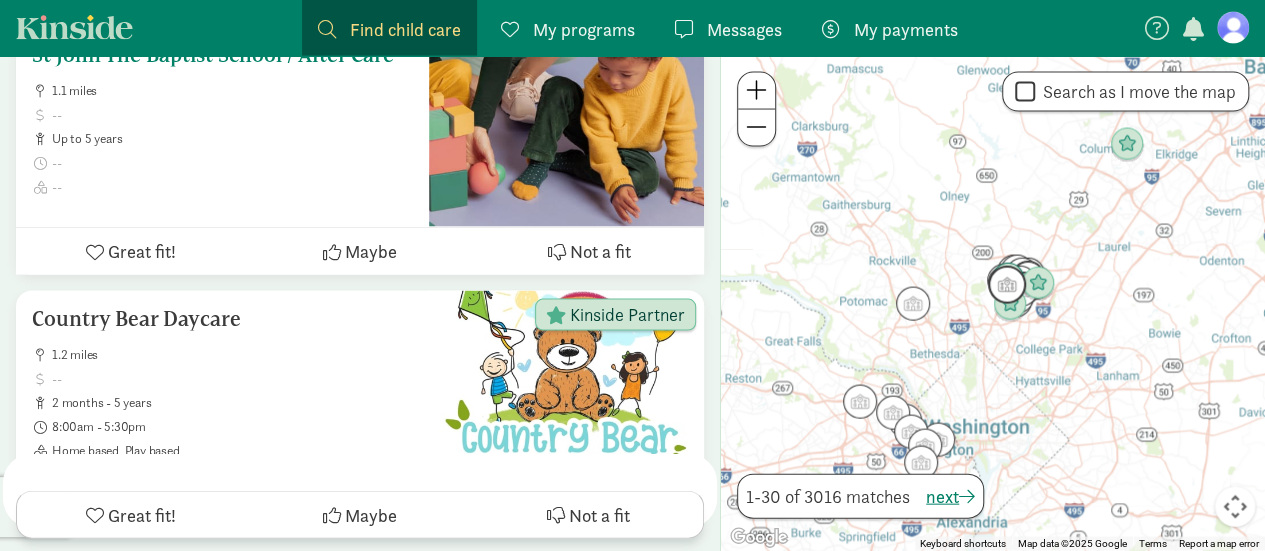 scroll, scrollTop: 5900, scrollLeft: 0, axis: vertical 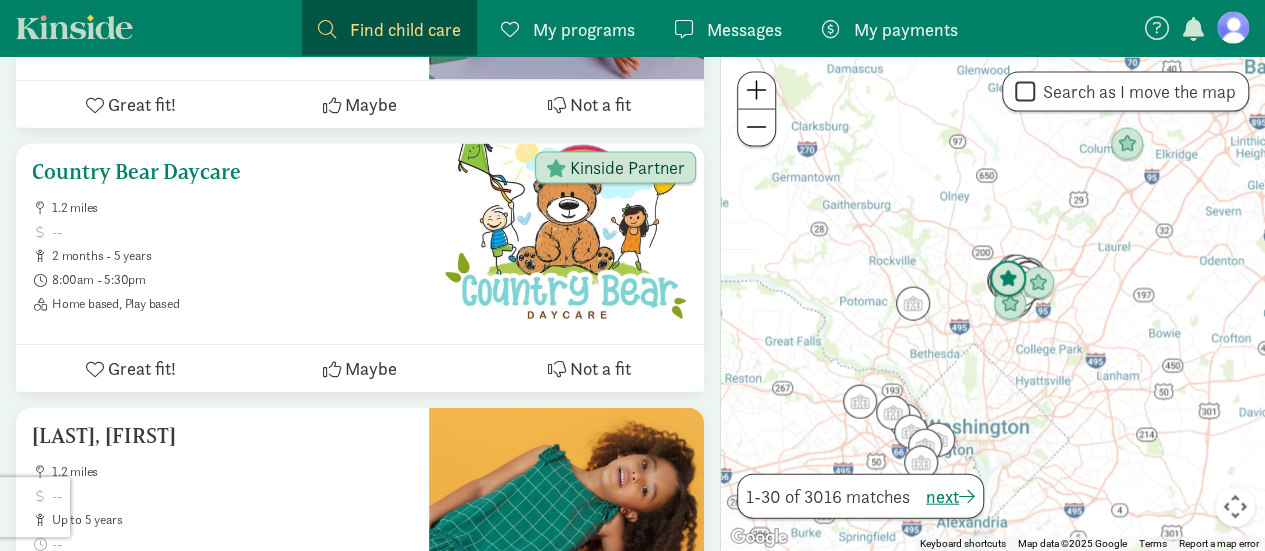 drag, startPoint x: 172, startPoint y: 175, endPoint x: 138, endPoint y: 165, distance: 35.44009 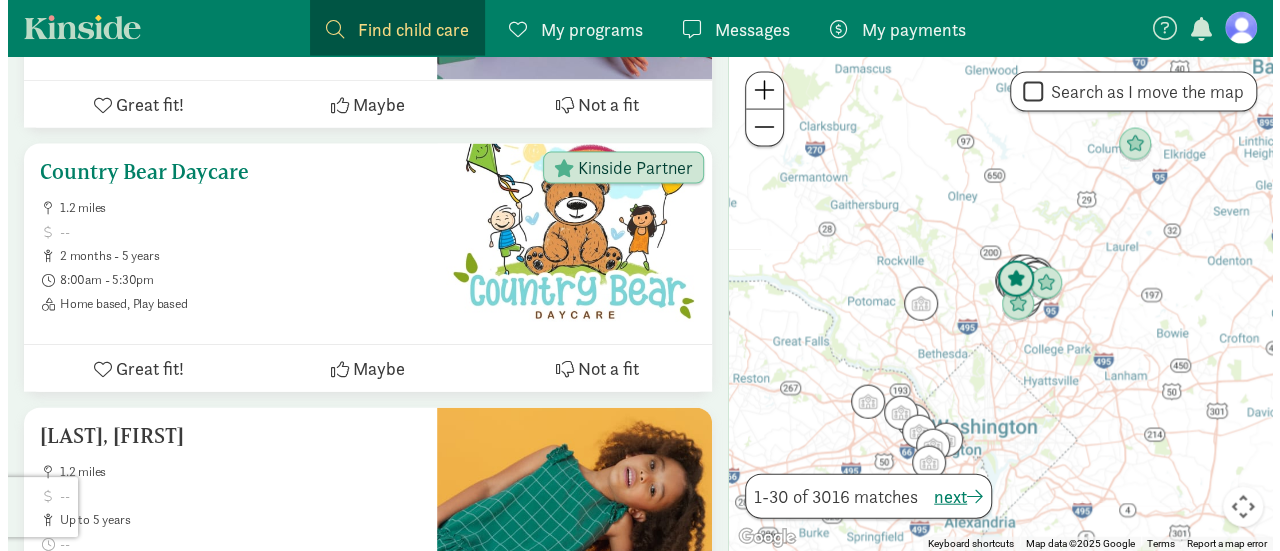 scroll, scrollTop: 0, scrollLeft: 0, axis: both 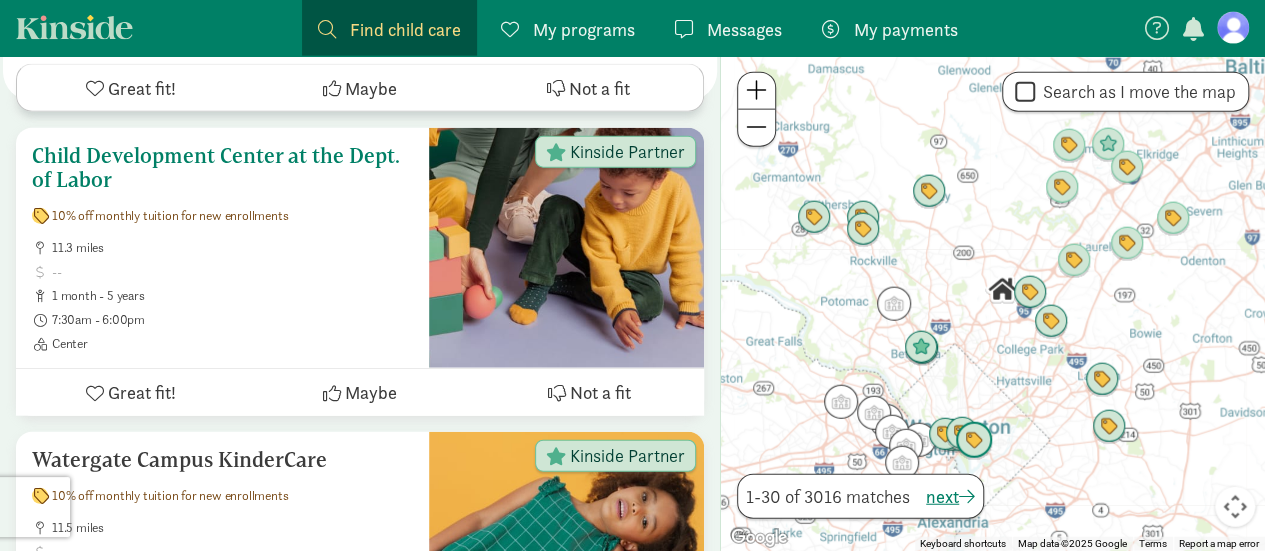 click on "Child Development Center at the Dept. of Labor" at bounding box center [222, 168] 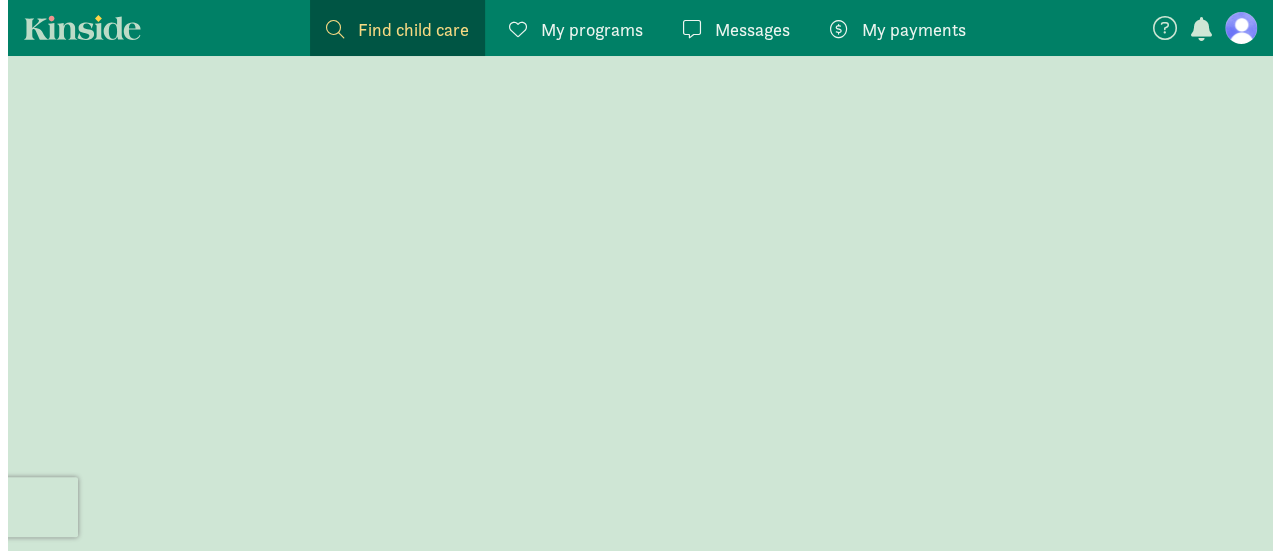 scroll, scrollTop: 0, scrollLeft: 0, axis: both 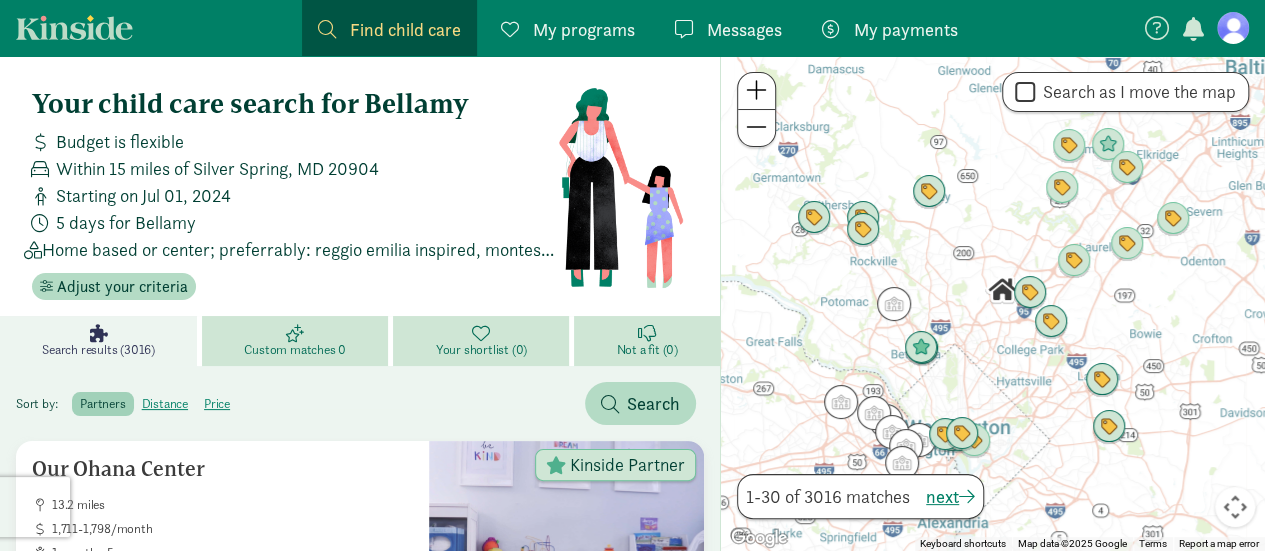click on "partners" 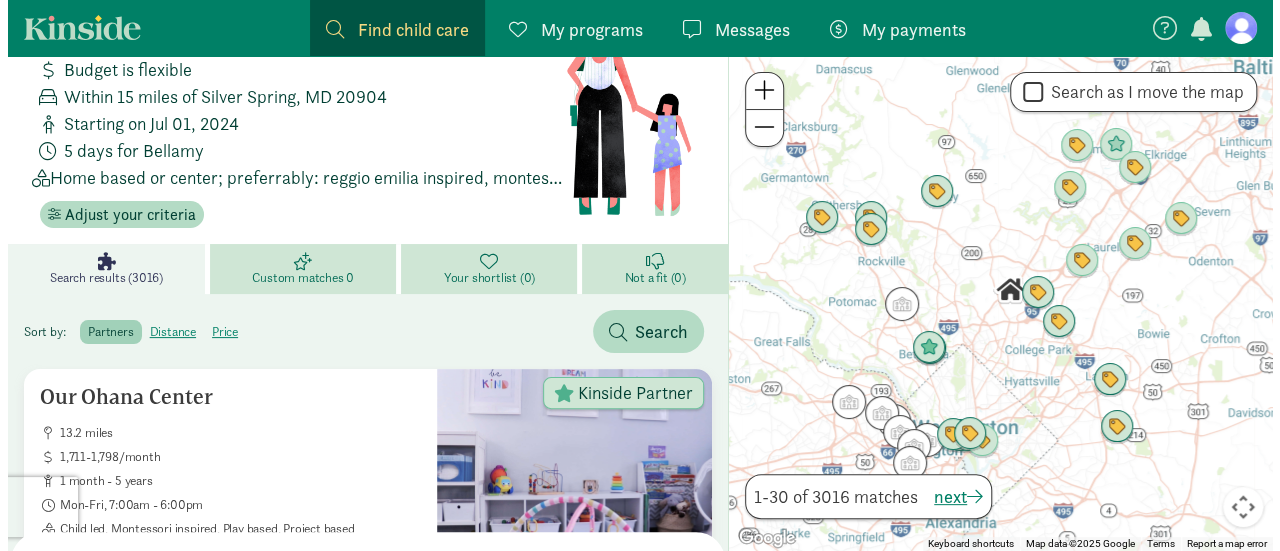 scroll, scrollTop: 0, scrollLeft: 0, axis: both 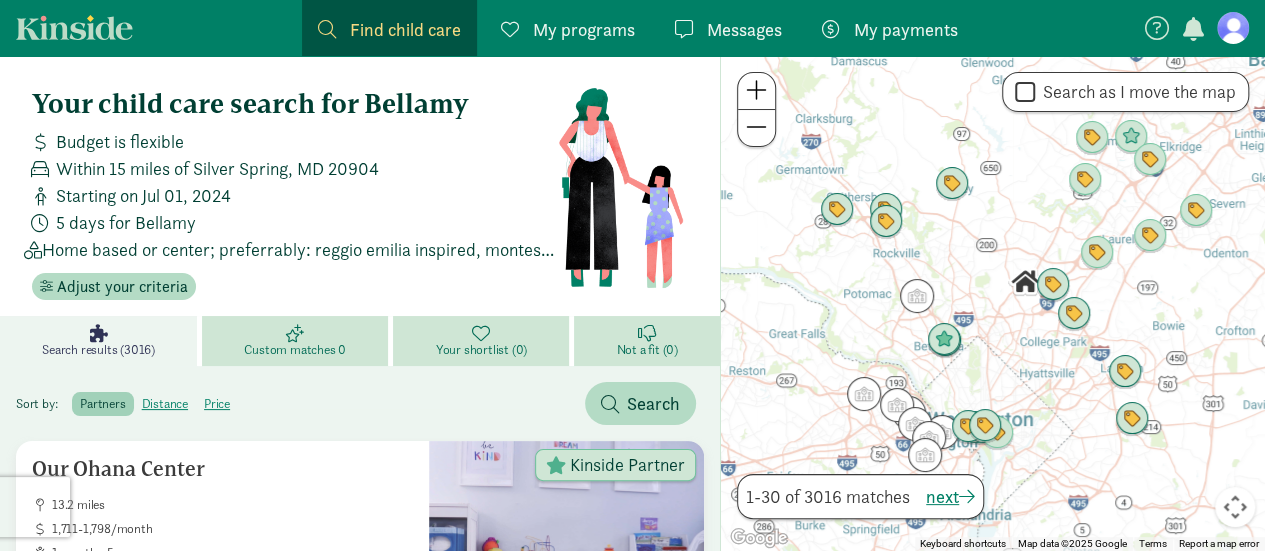 drag, startPoint x: 991, startPoint y: 365, endPoint x: 1019, endPoint y: 359, distance: 28.635643 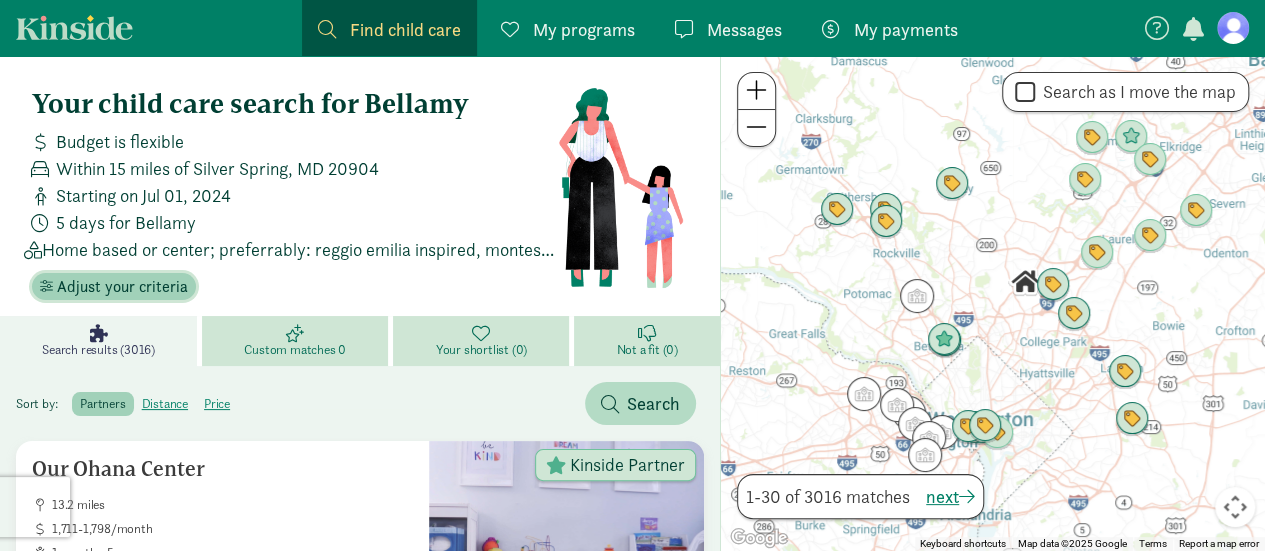 click on "Adjust your criteria" at bounding box center (122, 287) 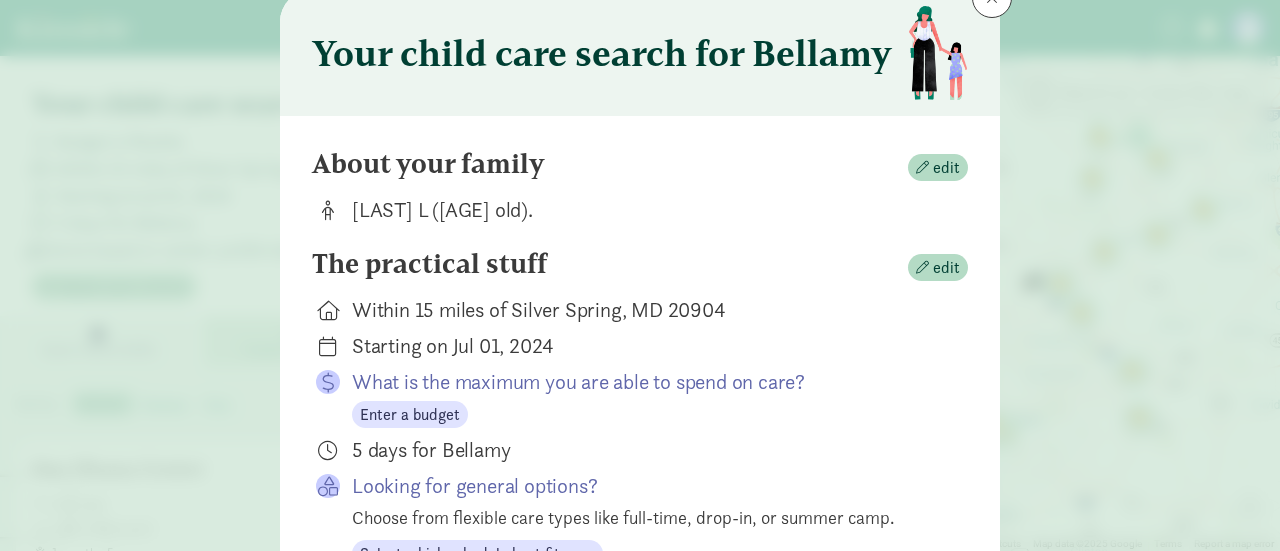 scroll, scrollTop: 100, scrollLeft: 0, axis: vertical 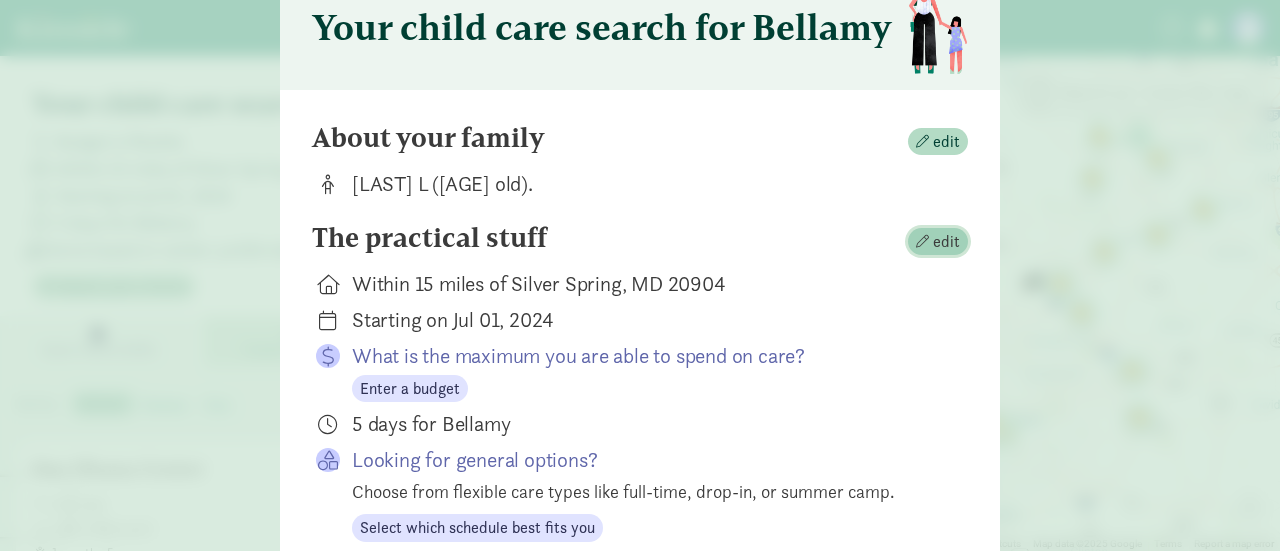 click on "edit" at bounding box center [938, 242] 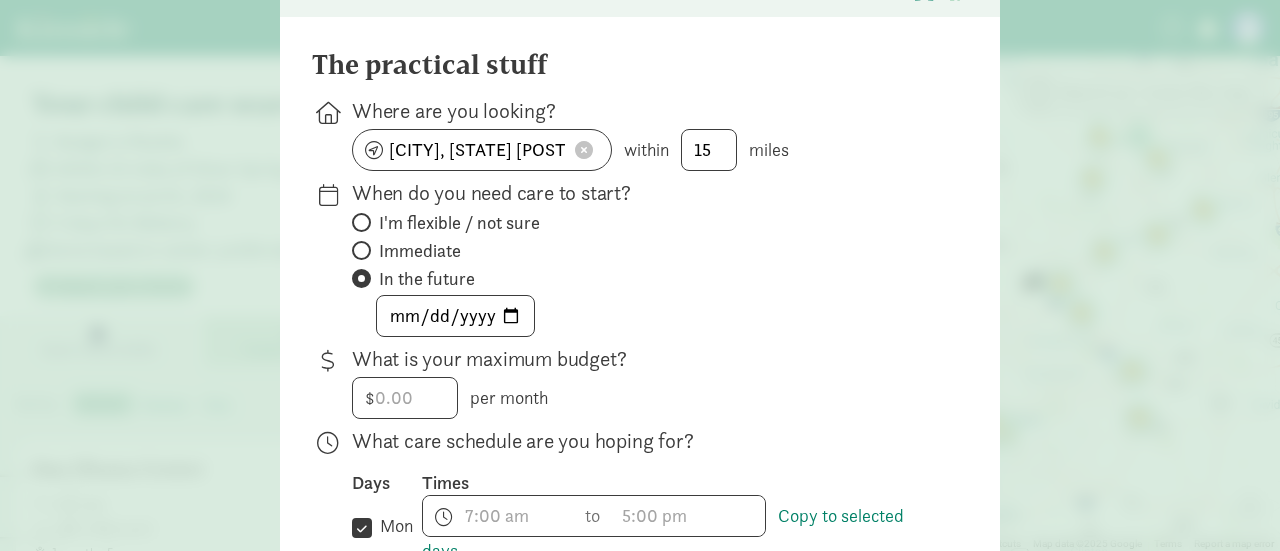 scroll, scrollTop: 200, scrollLeft: 0, axis: vertical 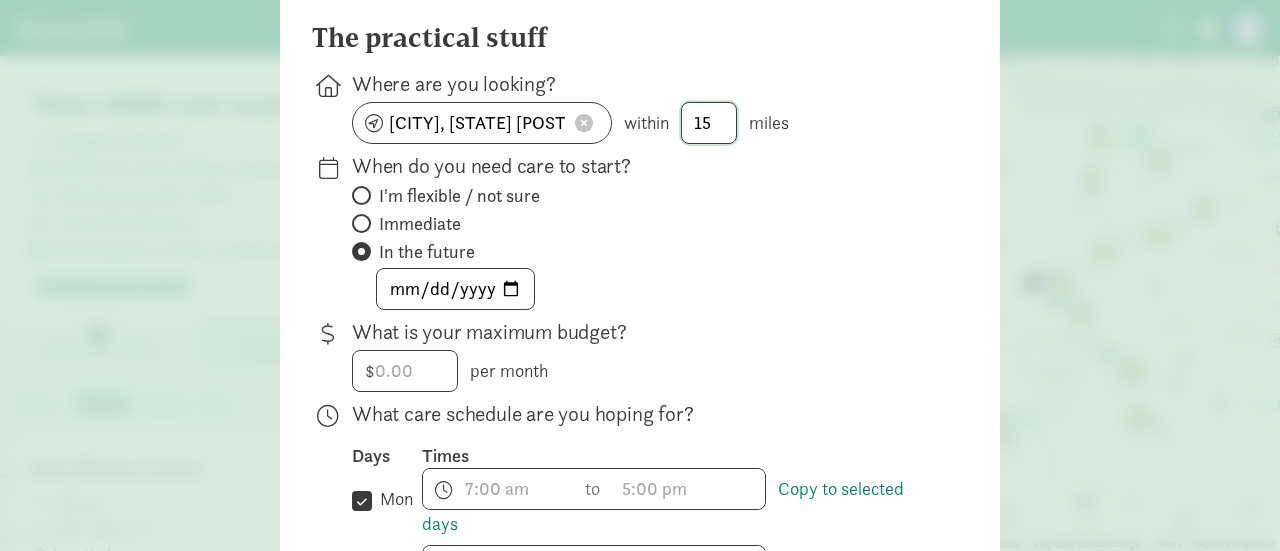 drag, startPoint x: 711, startPoint y: 124, endPoint x: 648, endPoint y: 131, distance: 63.387695 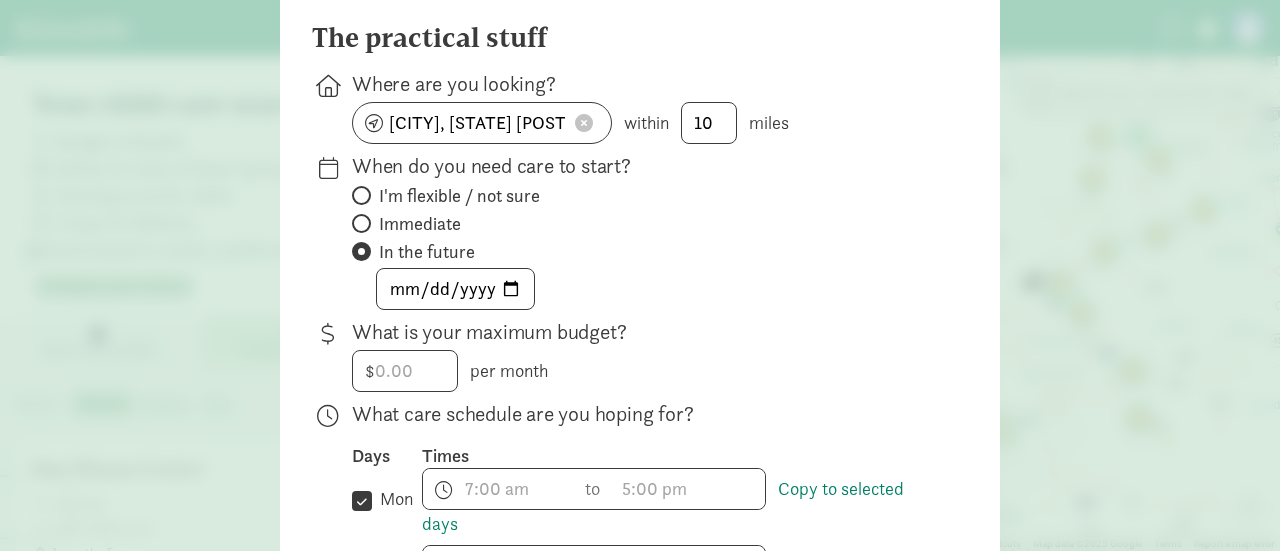 click on "2024-07-01" 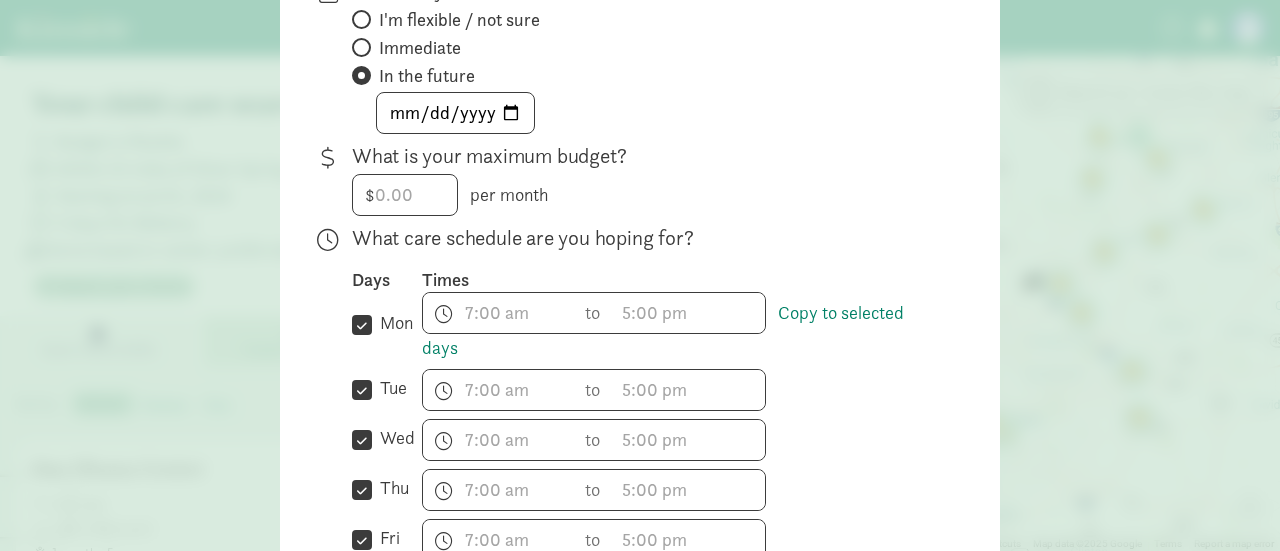 scroll, scrollTop: 100, scrollLeft: 0, axis: vertical 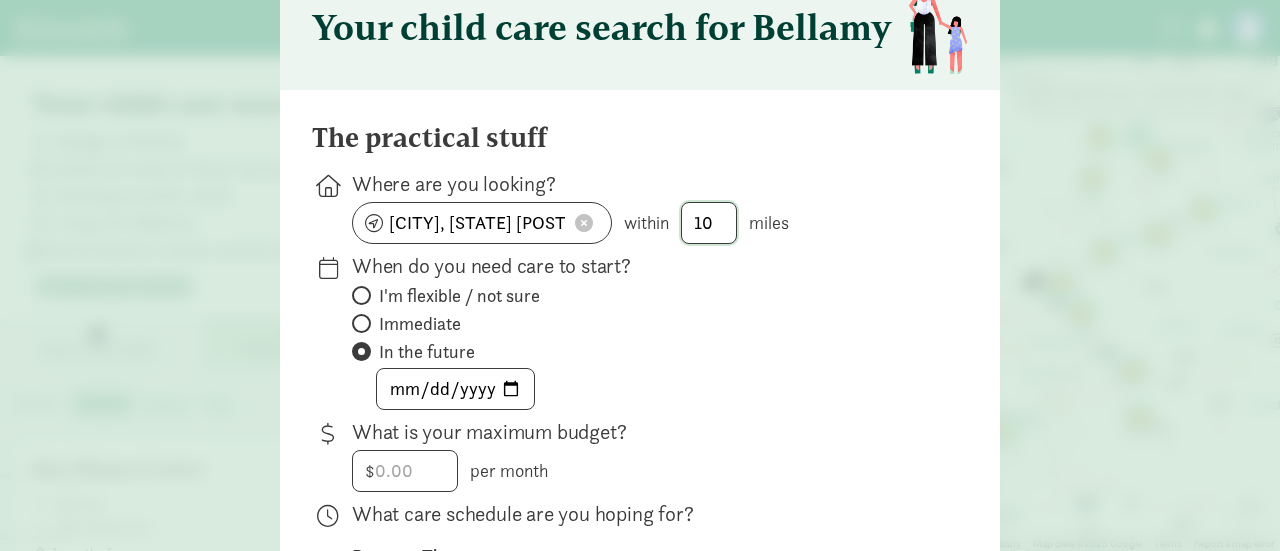 drag, startPoint x: 712, startPoint y: 222, endPoint x: 685, endPoint y: 230, distance: 28.160255 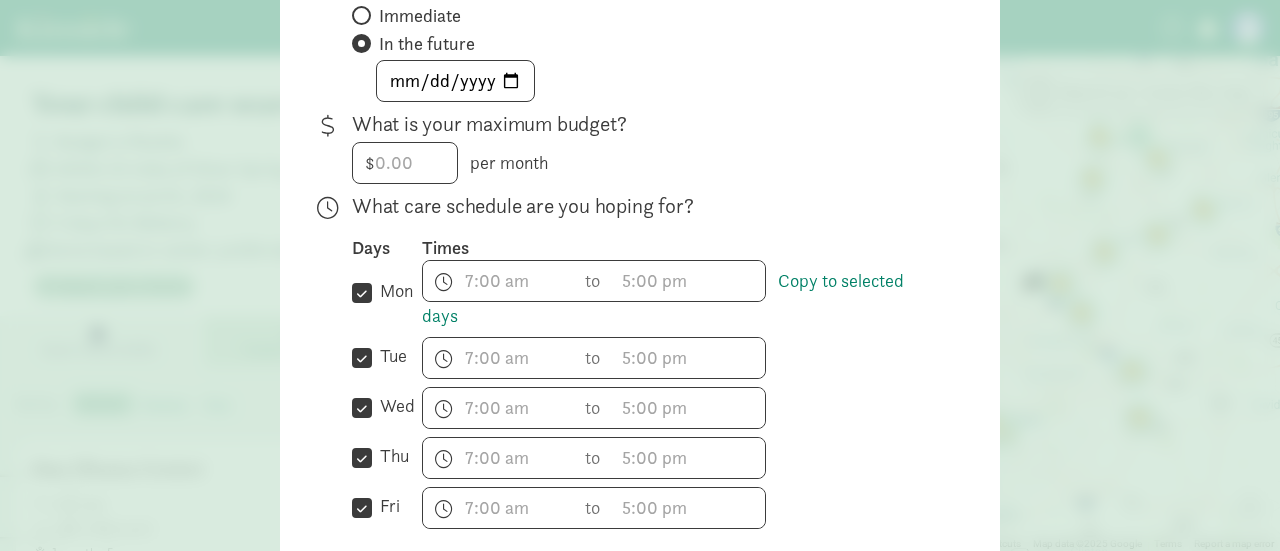 scroll, scrollTop: 200, scrollLeft: 0, axis: vertical 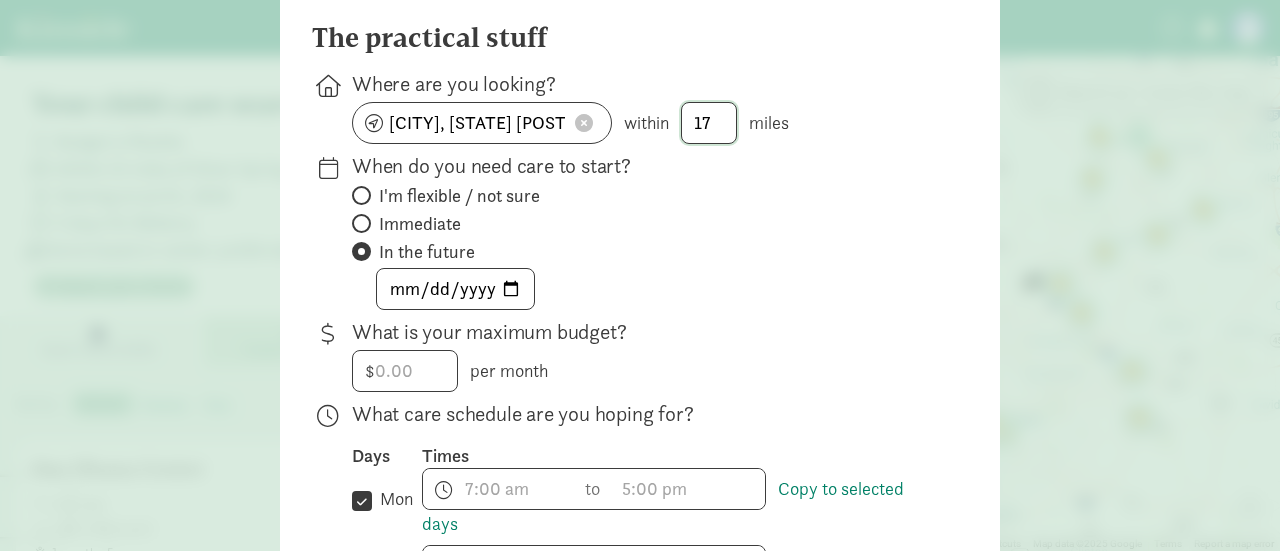 type on "17" 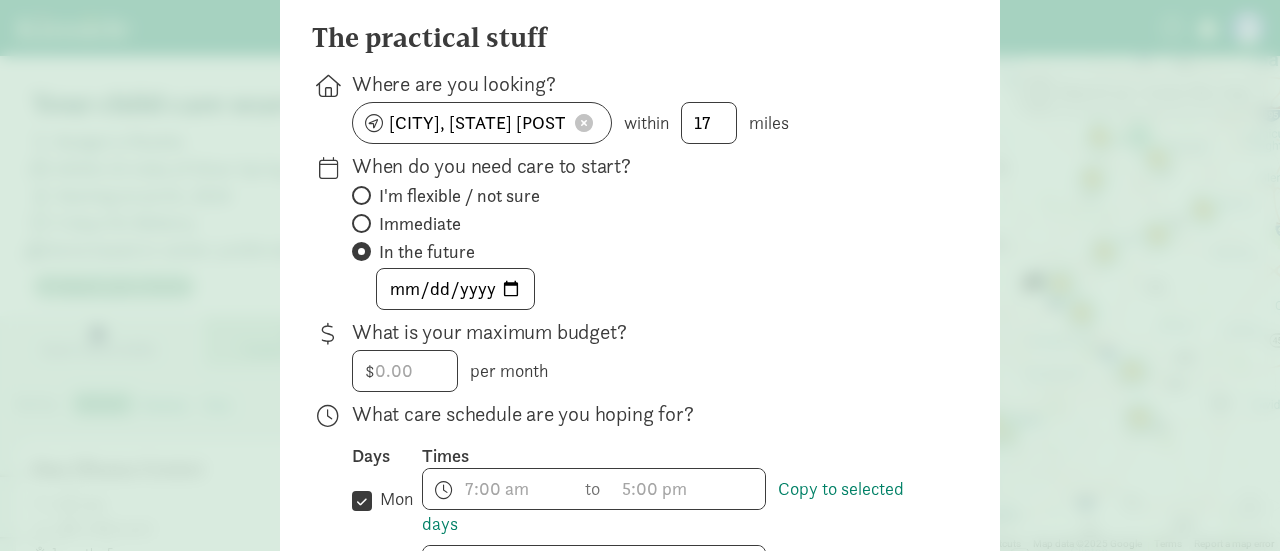 click at bounding box center (361, 223) 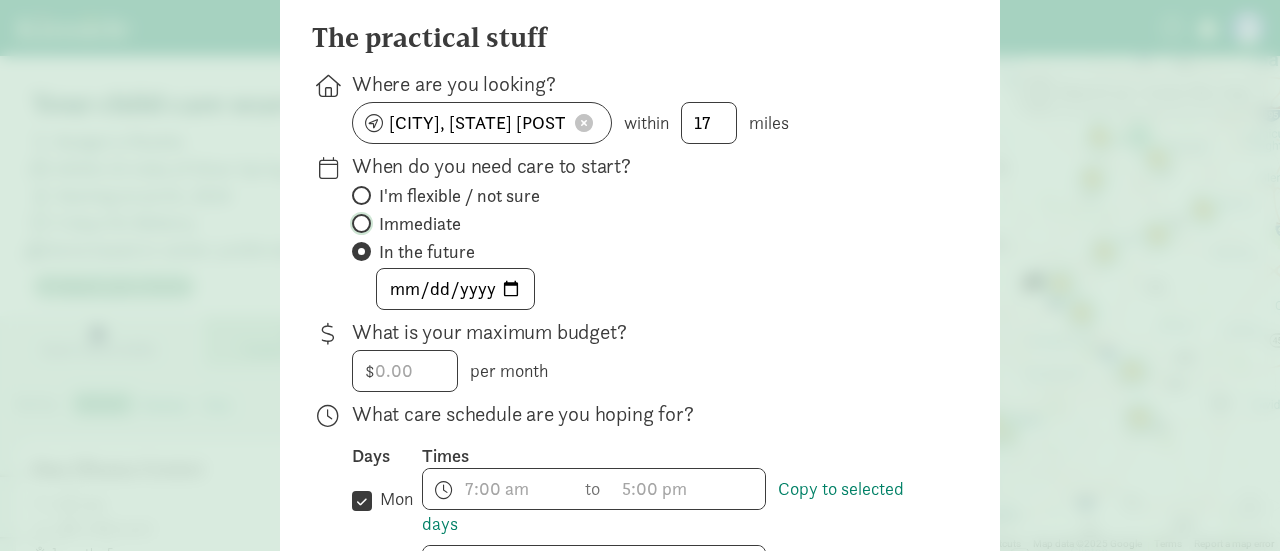 click on "Immediate" at bounding box center [358, 223] 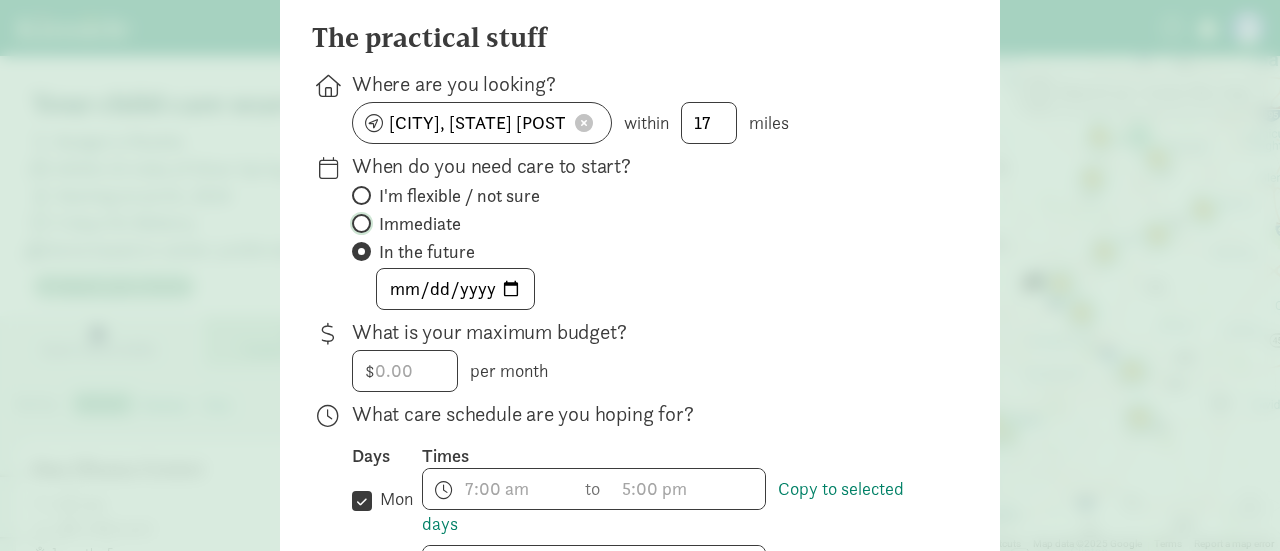 radio on "true" 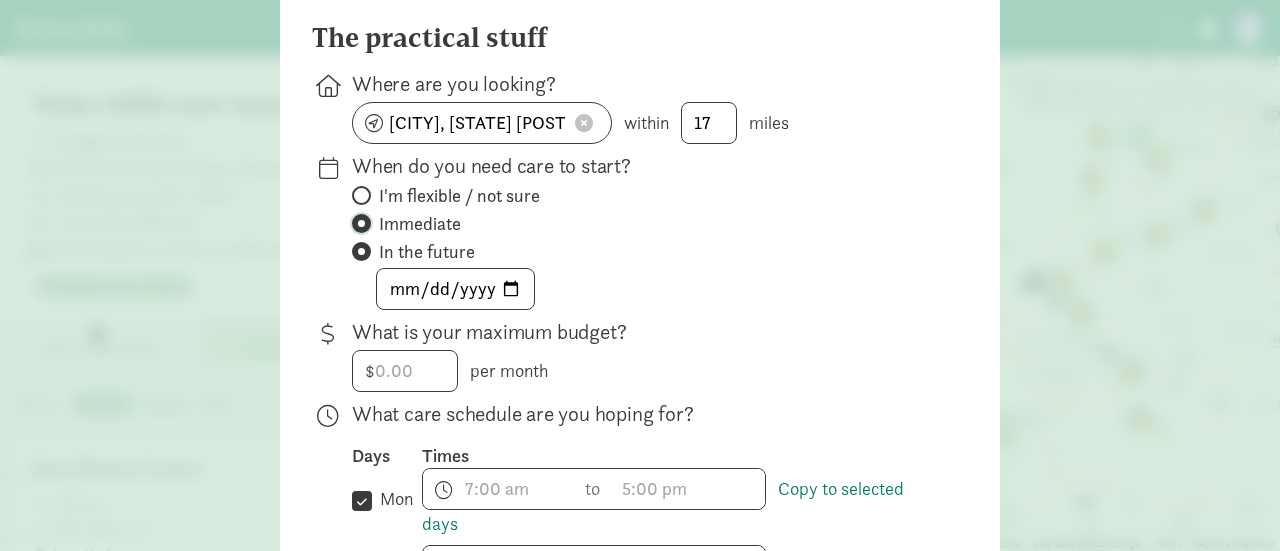 radio on "false" 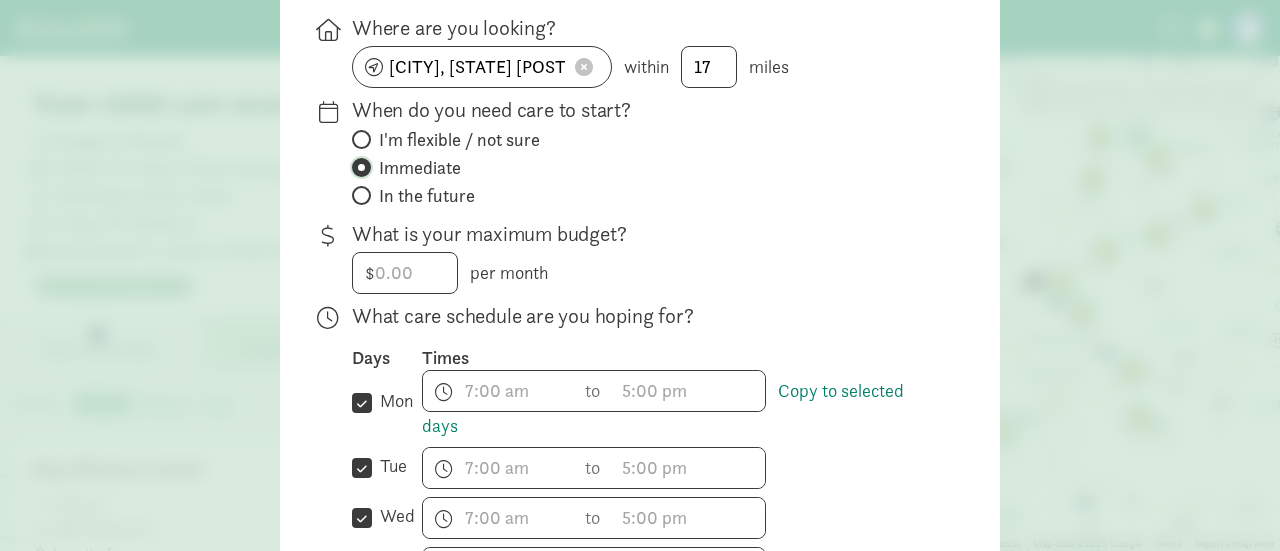 scroll, scrollTop: 300, scrollLeft: 0, axis: vertical 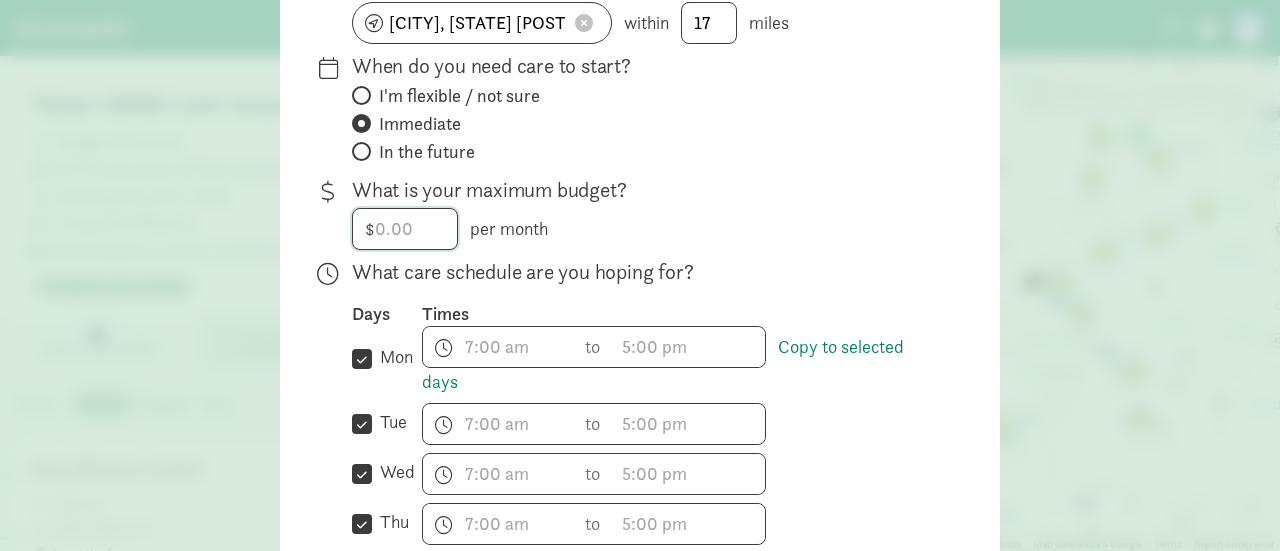 click 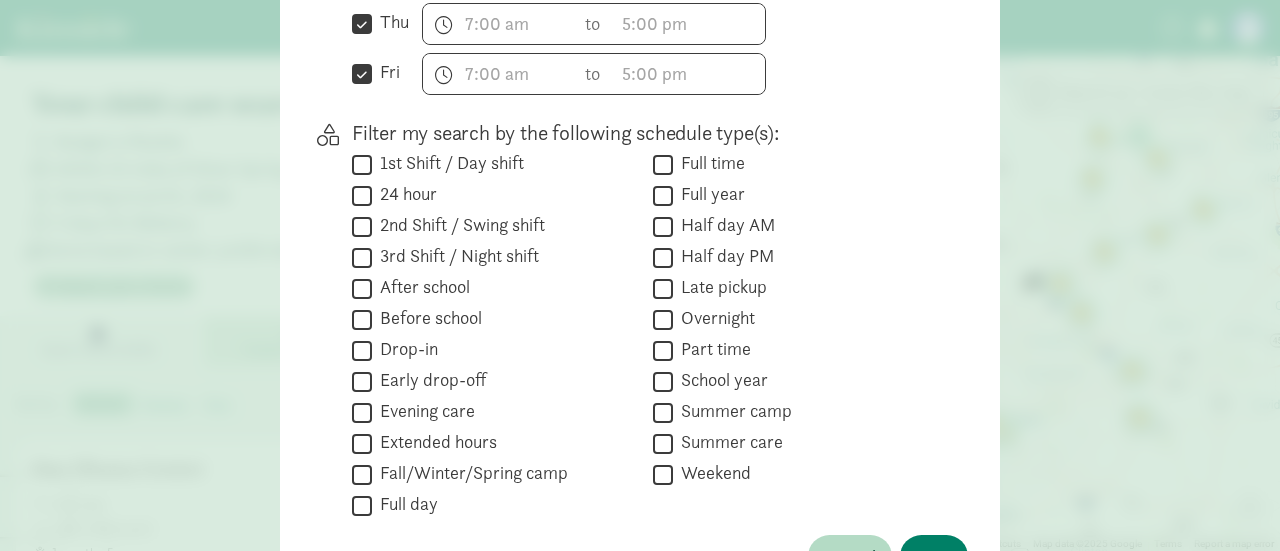 scroll, scrollTop: 941, scrollLeft: 0, axis: vertical 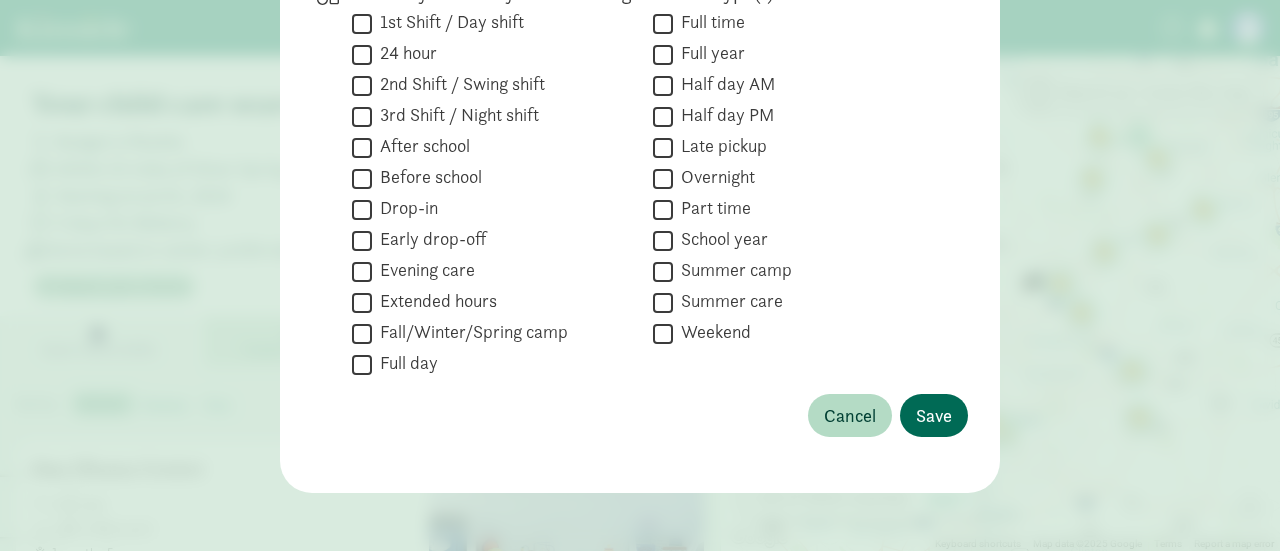 type on "1200" 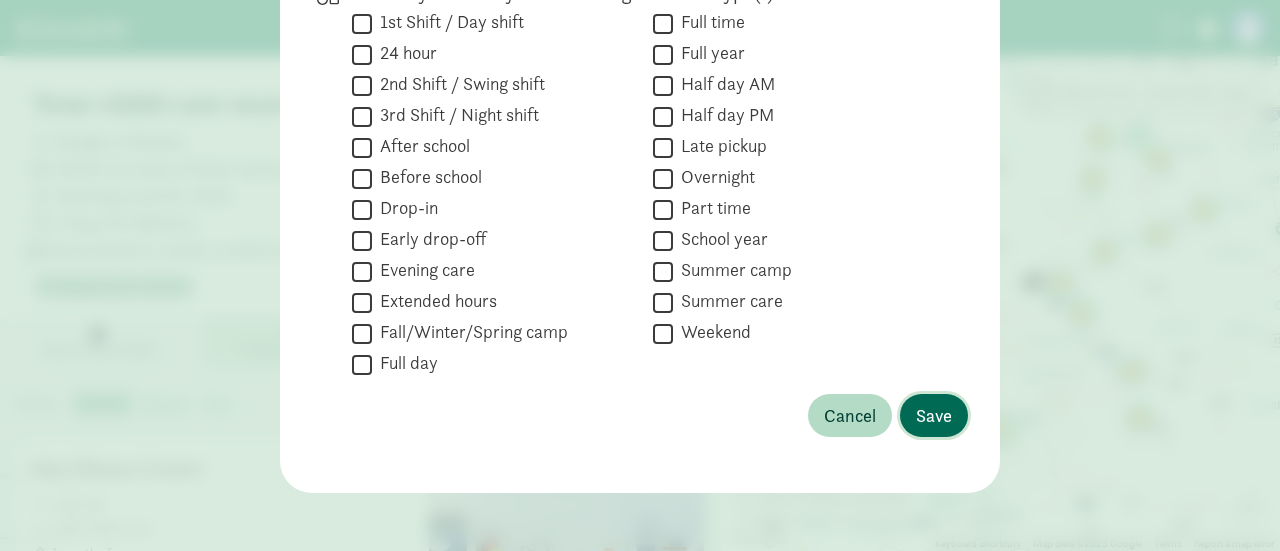 click on "Save" at bounding box center (934, 415) 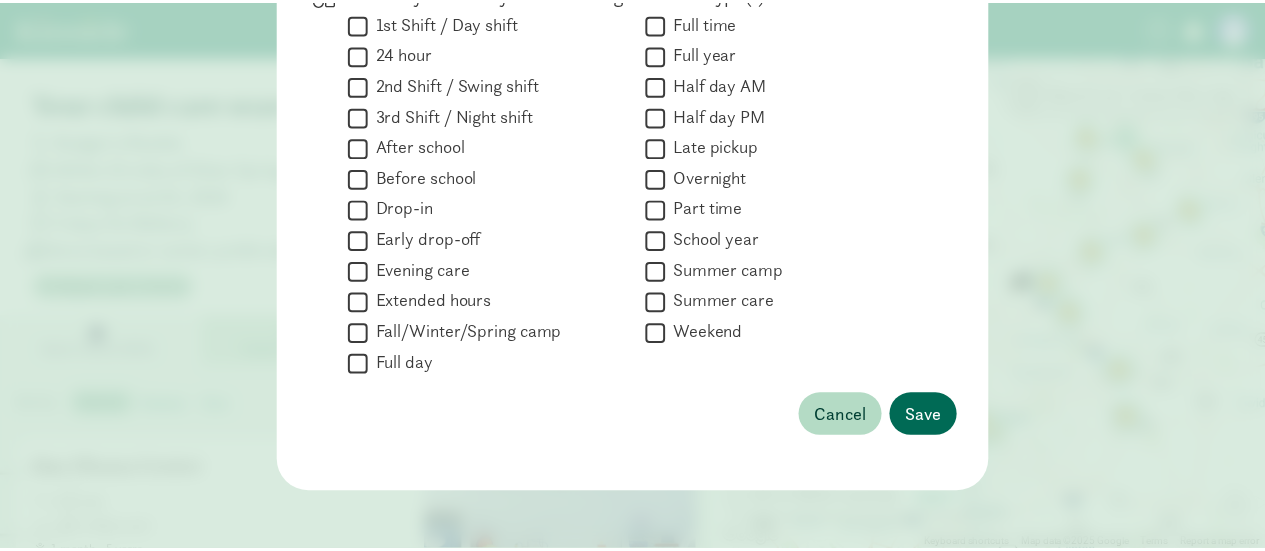 scroll, scrollTop: 384, scrollLeft: 0, axis: vertical 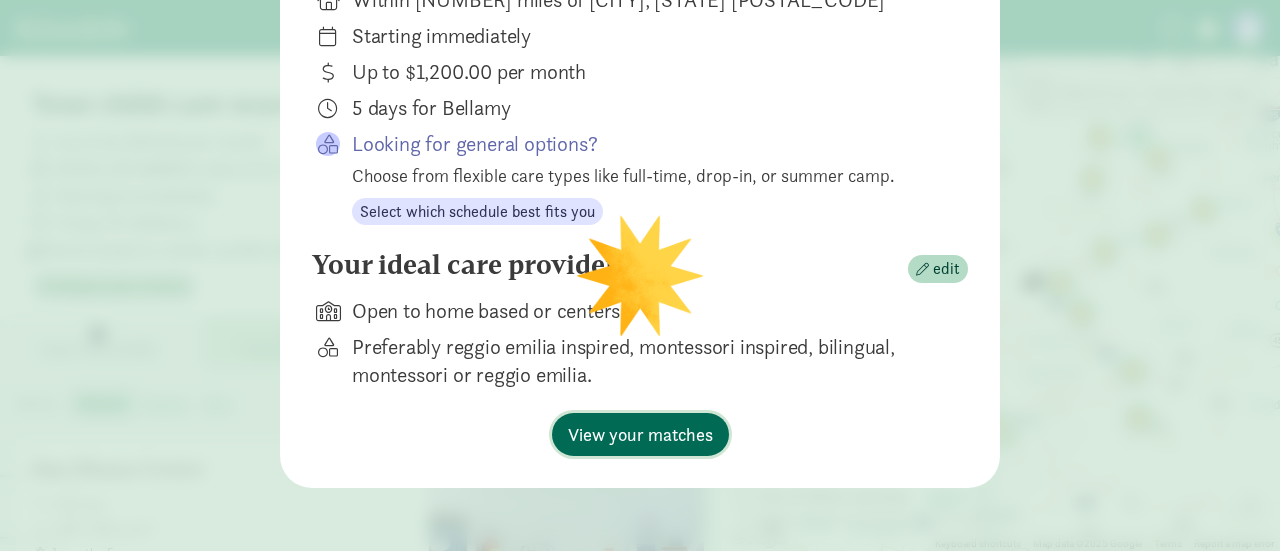 click on "View your matches" at bounding box center [640, 434] 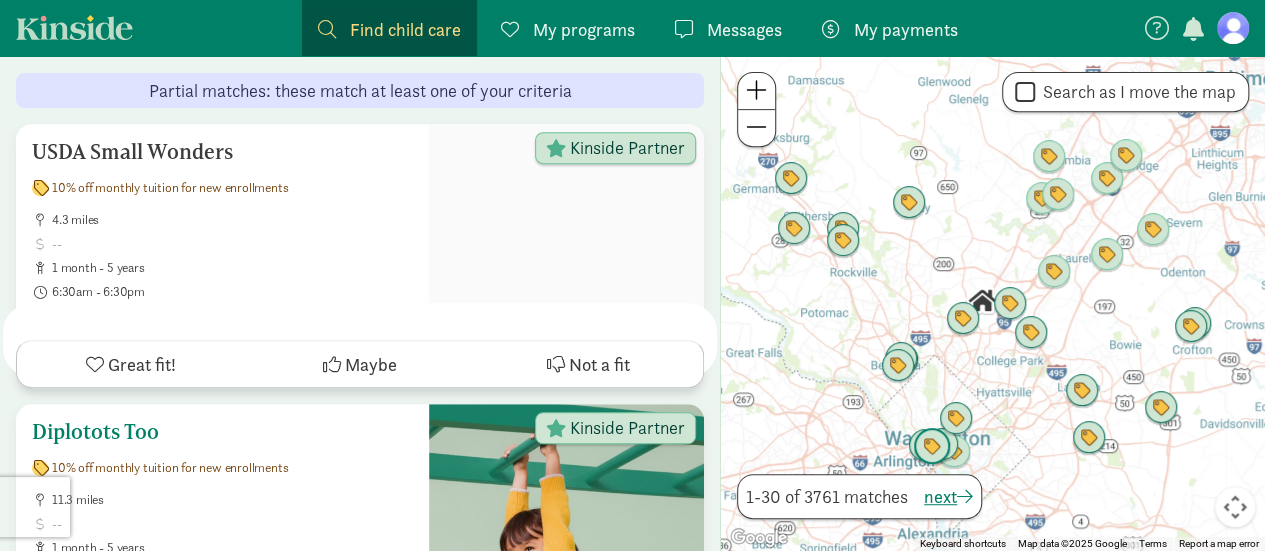 scroll, scrollTop: 400, scrollLeft: 0, axis: vertical 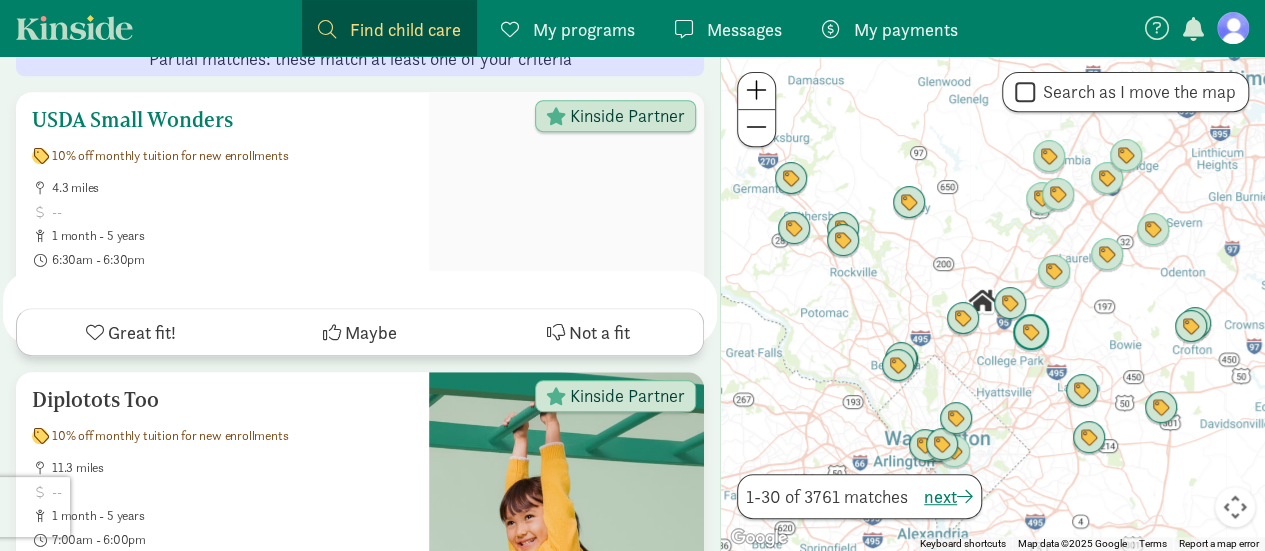 drag, startPoint x: 152, startPoint y: 118, endPoint x: 136, endPoint y: 176, distance: 60.166435 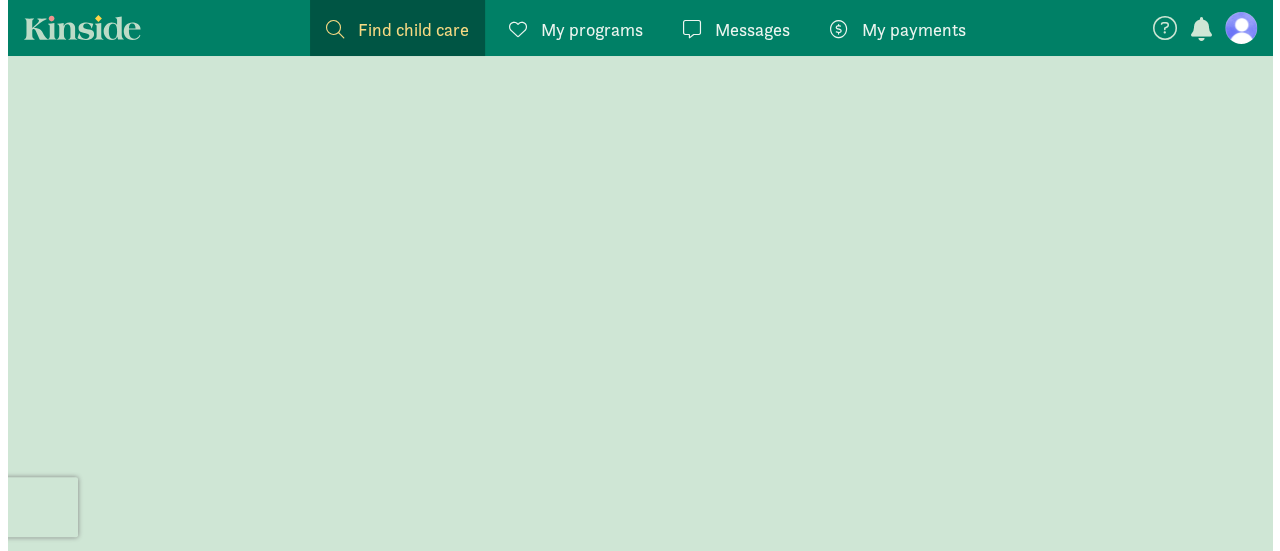 scroll, scrollTop: 0, scrollLeft: 0, axis: both 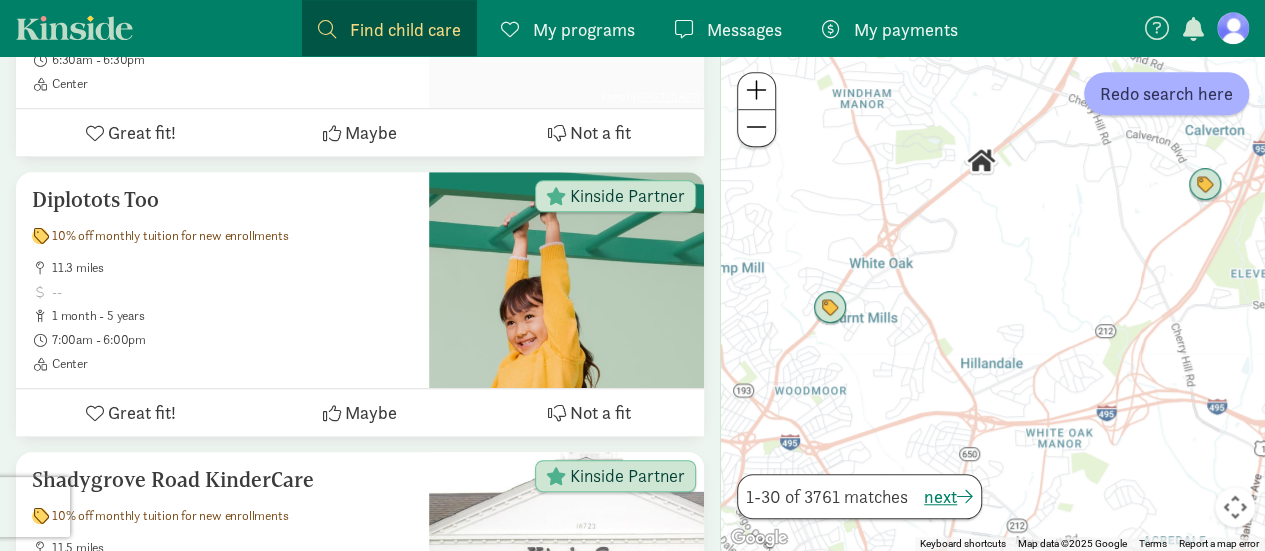 drag, startPoint x: 970, startPoint y: 261, endPoint x: 960, endPoint y: 365, distance: 104.47966 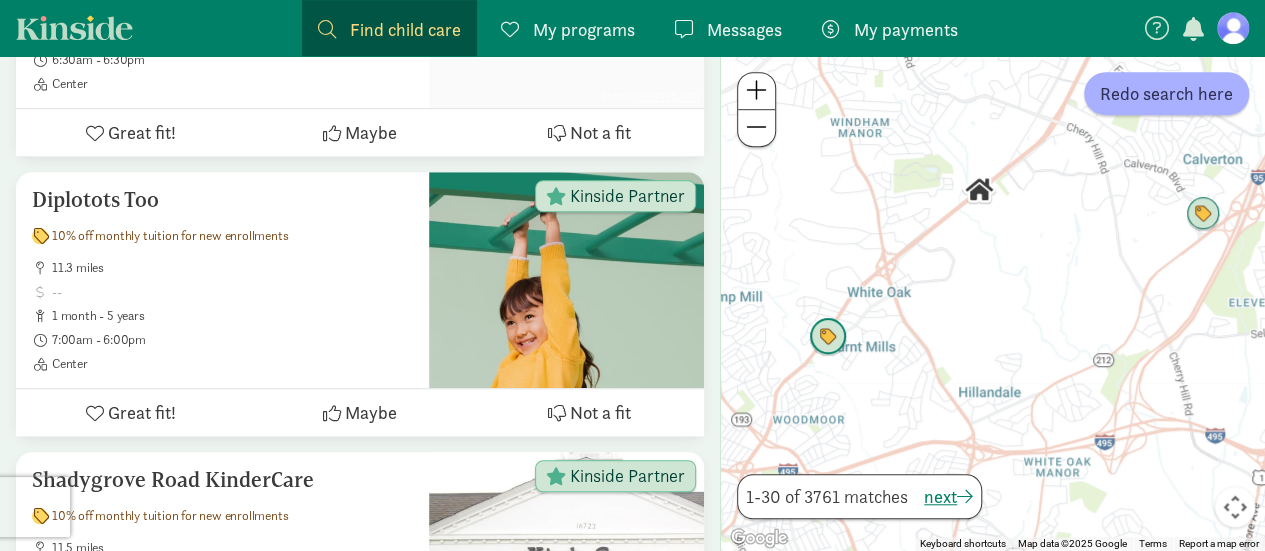 click at bounding box center [828, 337] 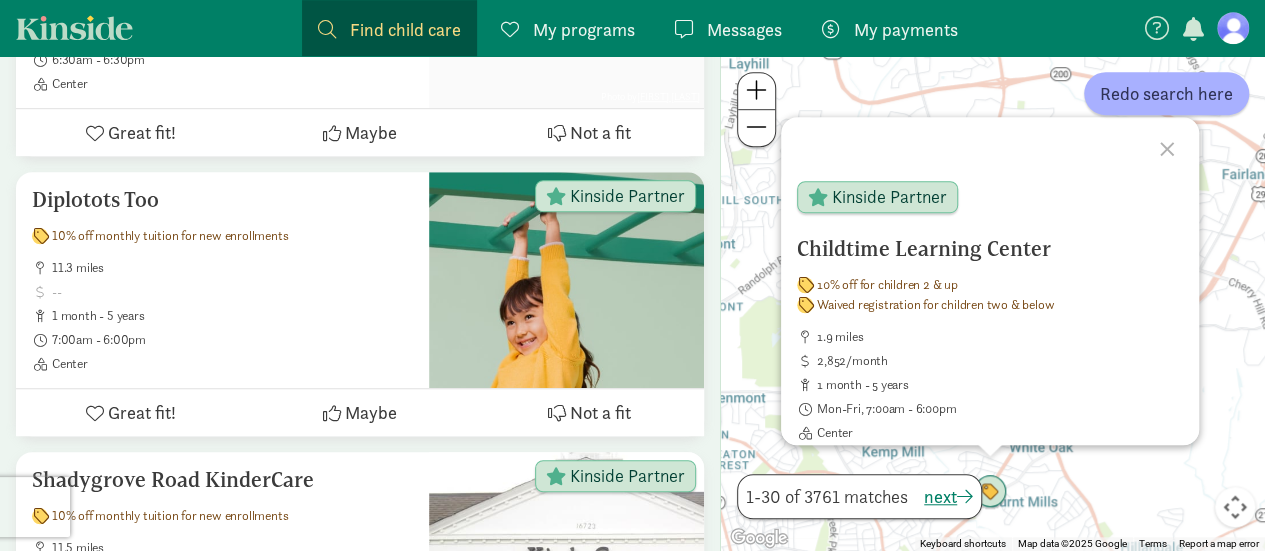 click 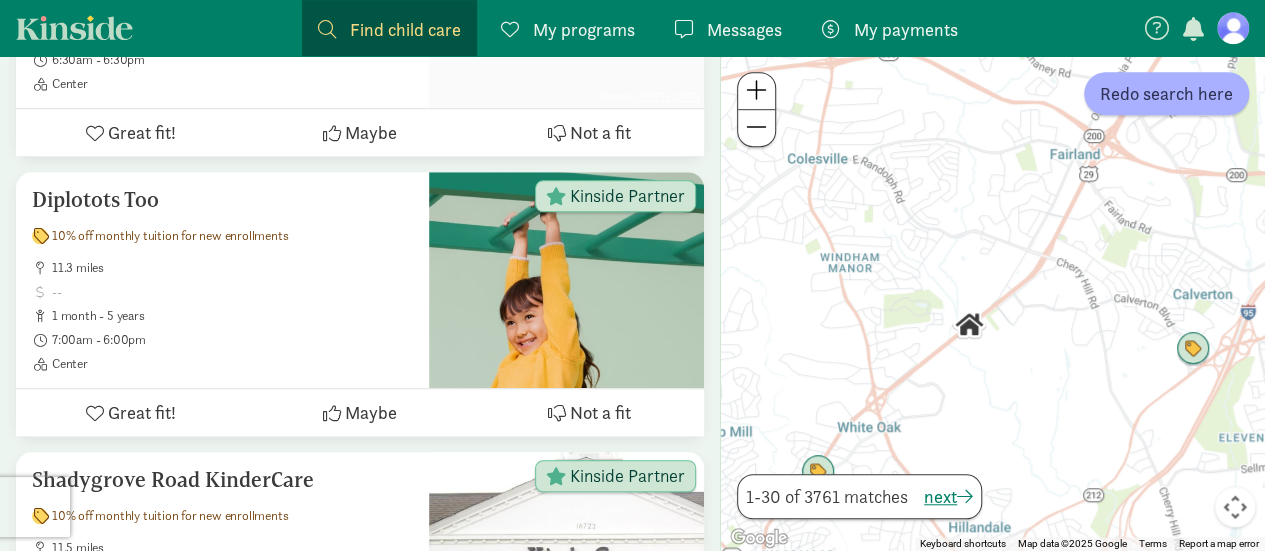 drag, startPoint x: 1106, startPoint y: 342, endPoint x: 928, endPoint y: 323, distance: 179.01117 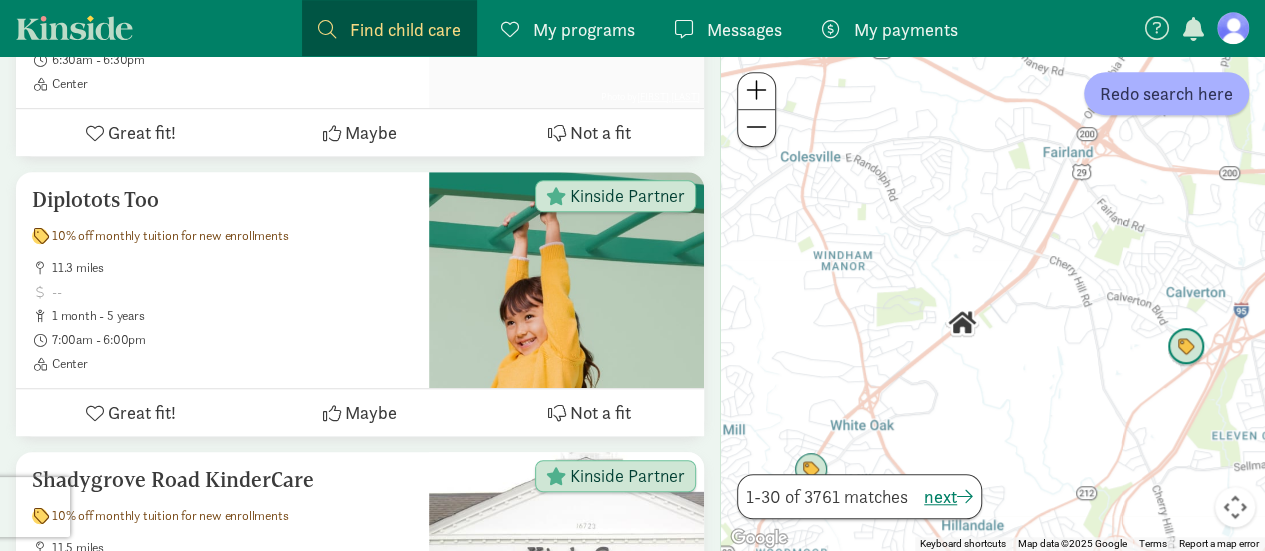 click at bounding box center [1186, 347] 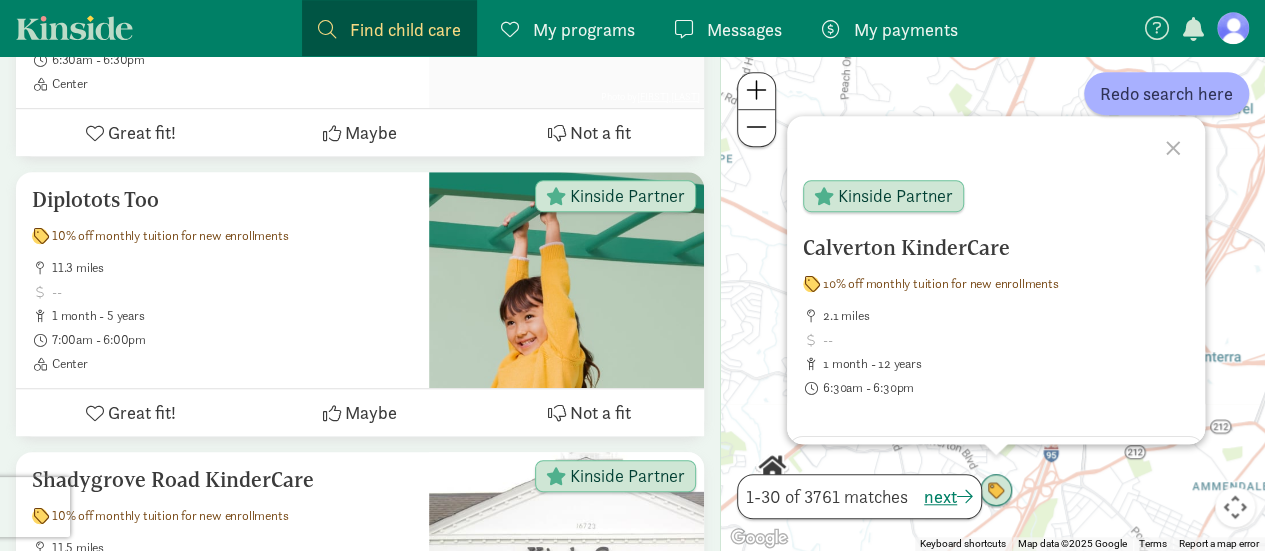 click 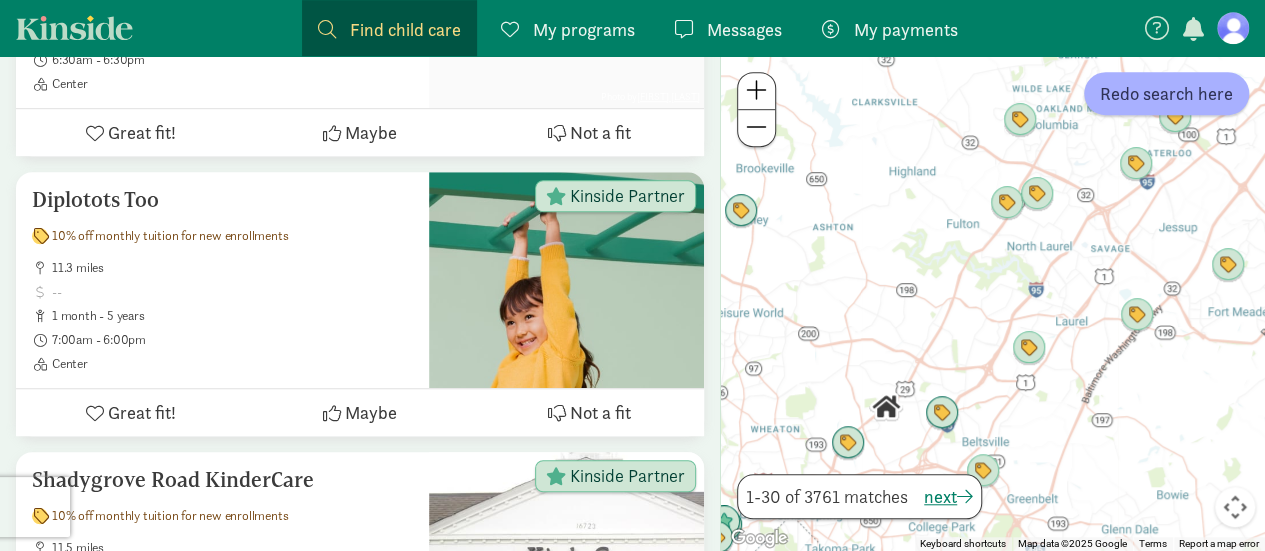 drag, startPoint x: 872, startPoint y: 440, endPoint x: 890, endPoint y: 406, distance: 38.470768 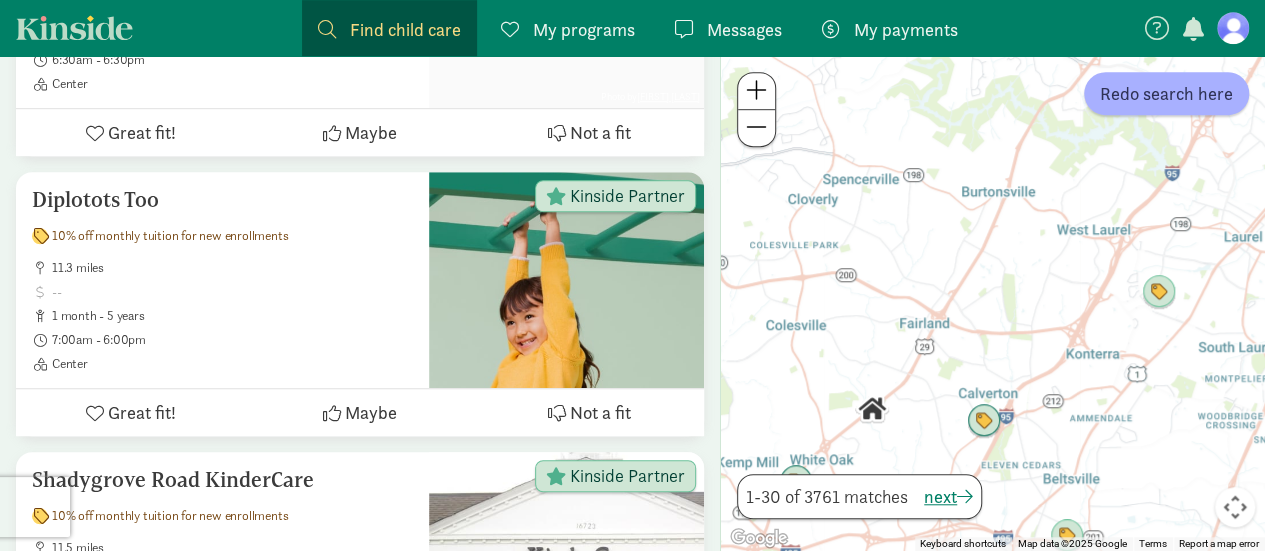 drag, startPoint x: 939, startPoint y: 370, endPoint x: 920, endPoint y: 378, distance: 20.615528 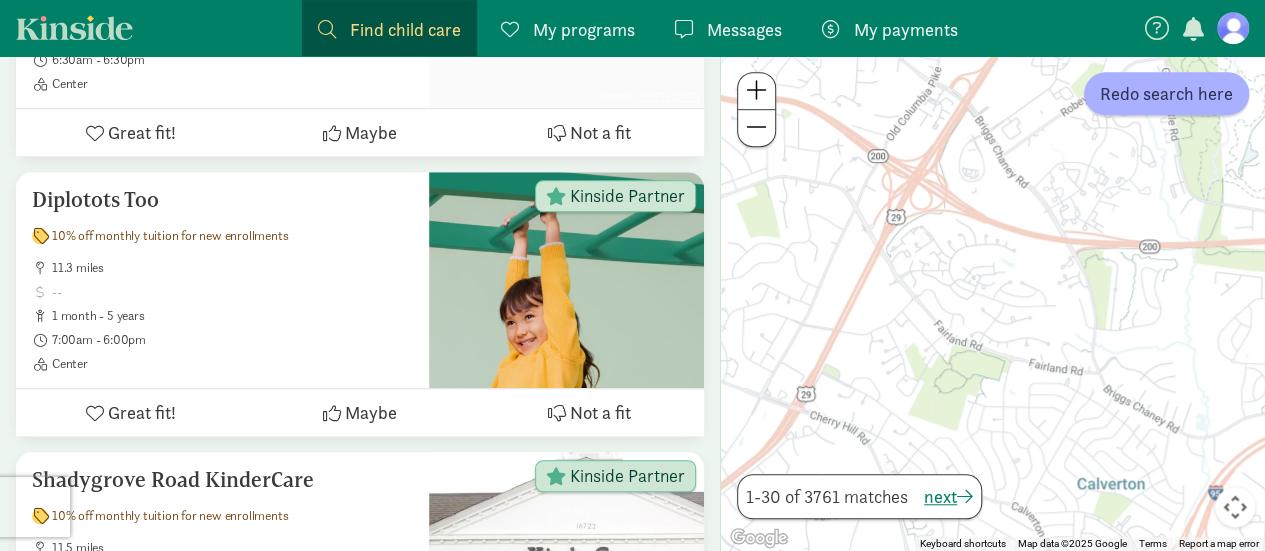 drag, startPoint x: 892, startPoint y: 383, endPoint x: 1003, endPoint y: 411, distance: 114.47707 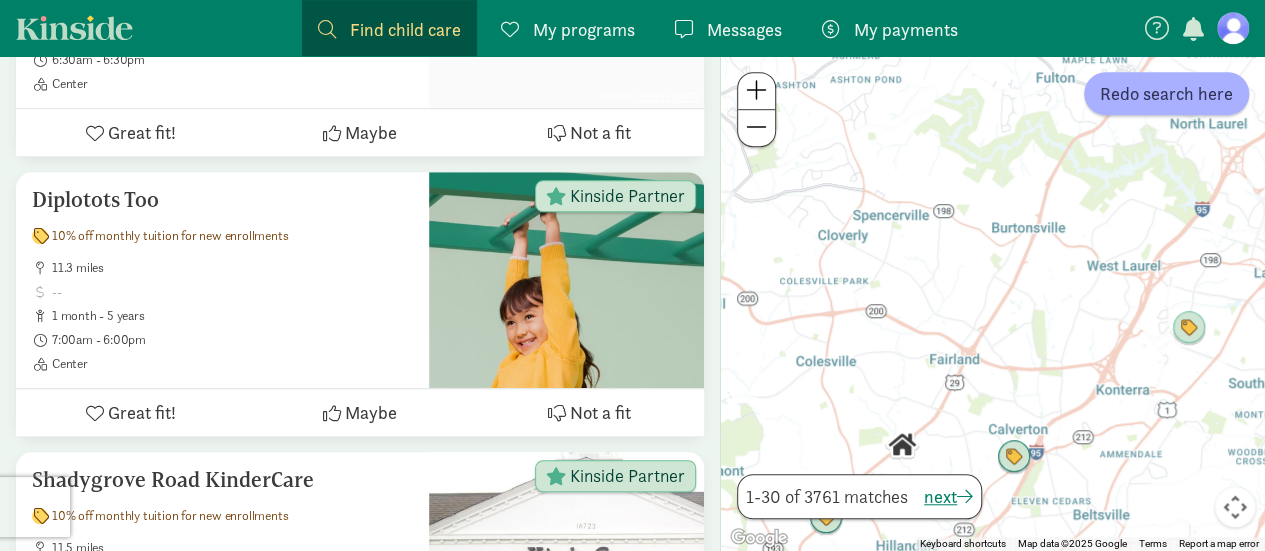 drag, startPoint x: 1072, startPoint y: 403, endPoint x: 1046, endPoint y: 372, distance: 40.459858 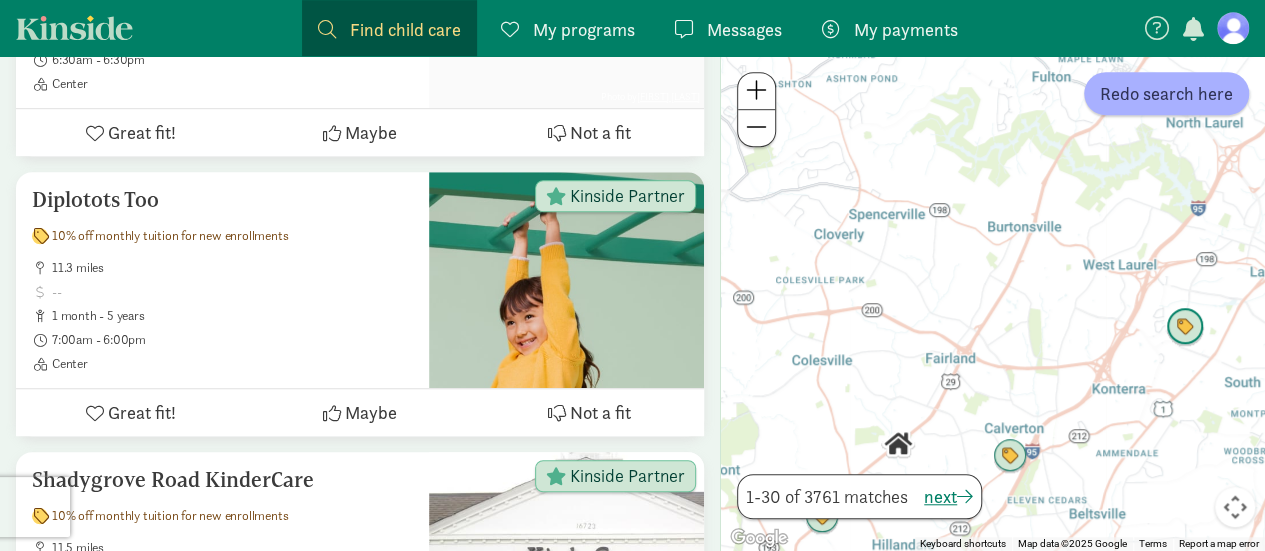 click at bounding box center (1185, 327) 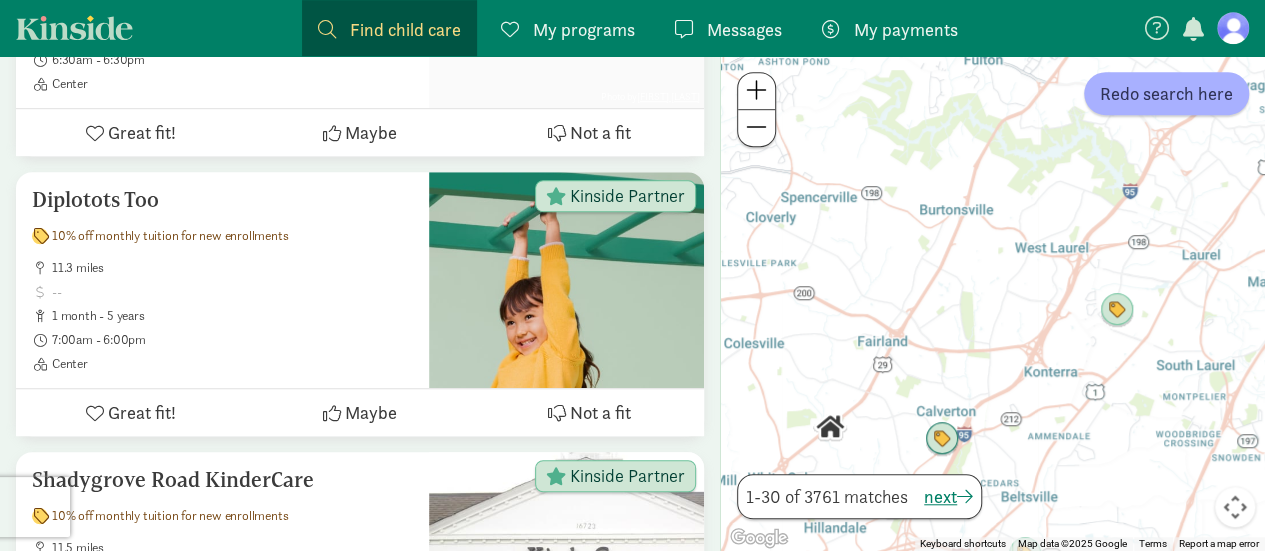 drag, startPoint x: 819, startPoint y: 461, endPoint x: 930, endPoint y: 239, distance: 248.20355 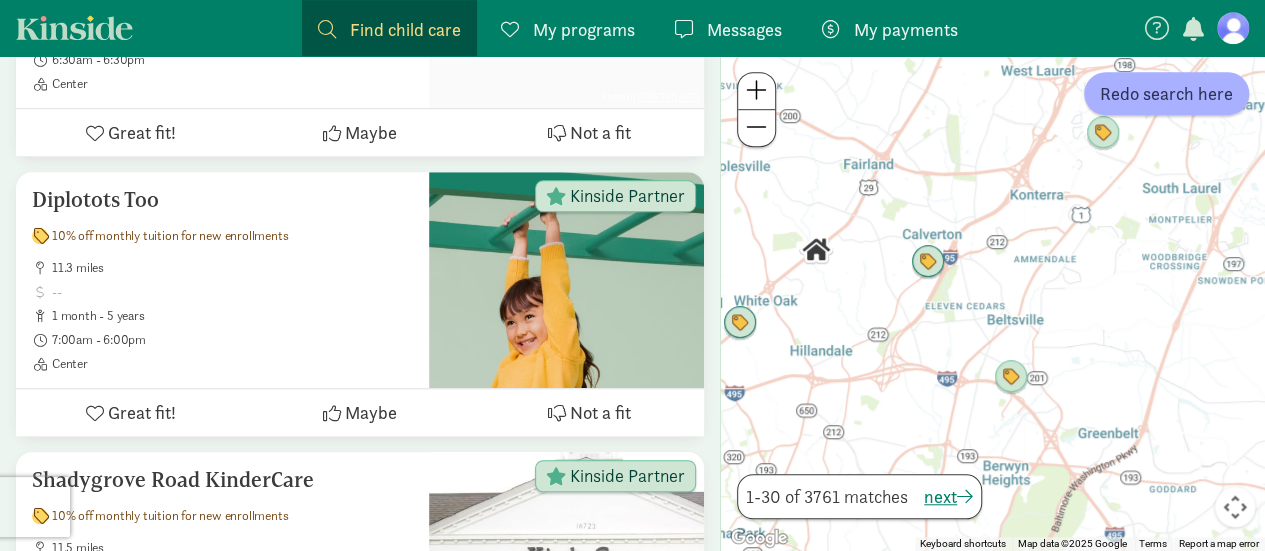 drag, startPoint x: 888, startPoint y: 417, endPoint x: 892, endPoint y: 255, distance: 162.04938 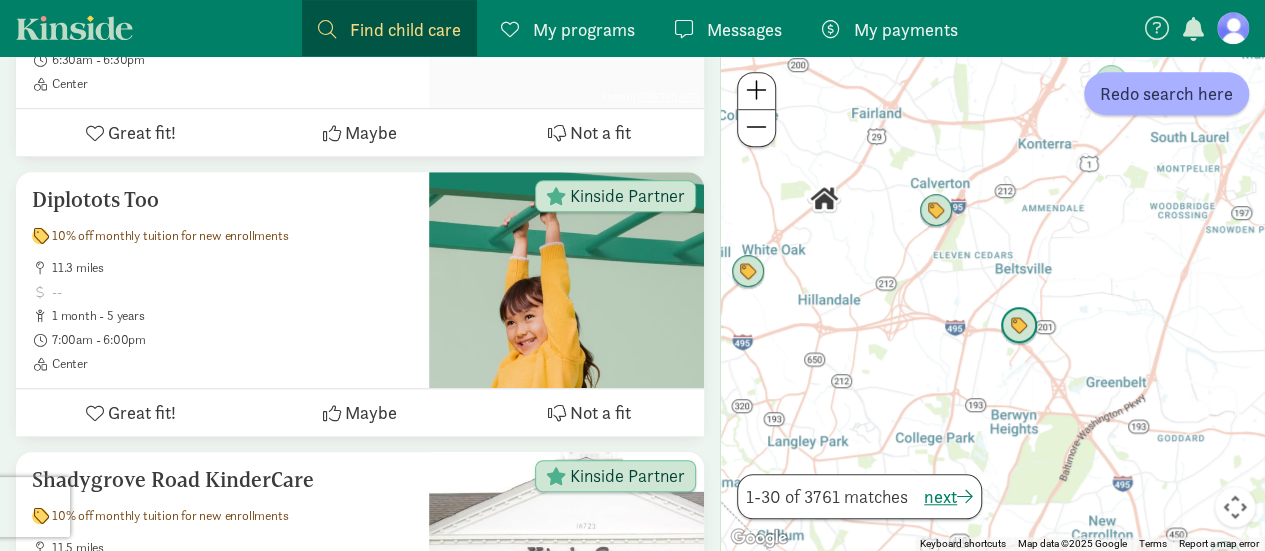 click at bounding box center [1019, 326] 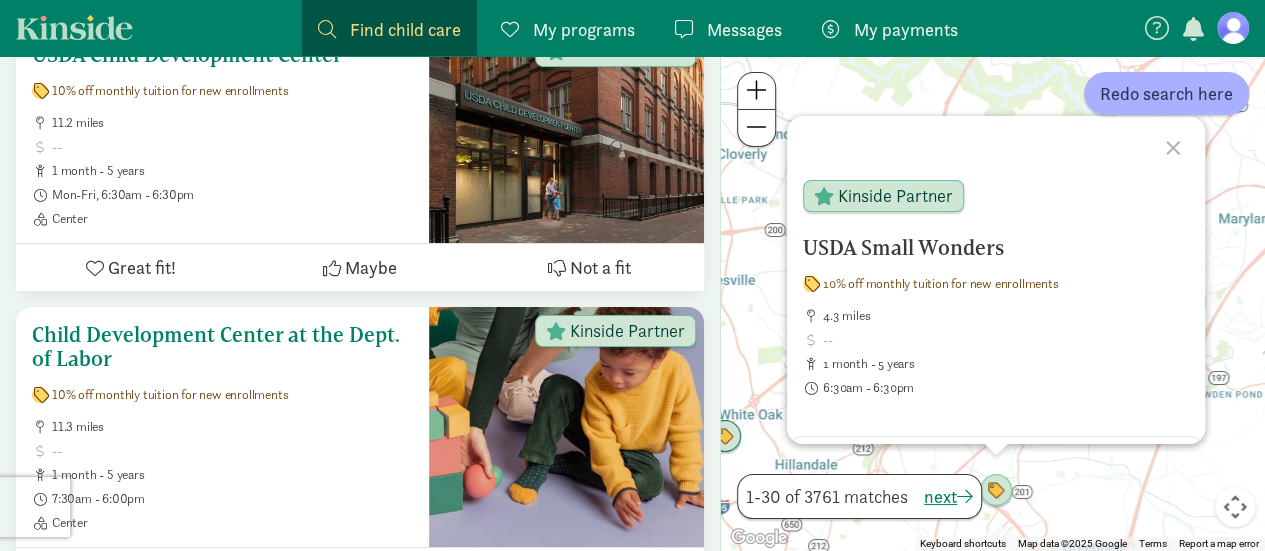 scroll, scrollTop: 3500, scrollLeft: 0, axis: vertical 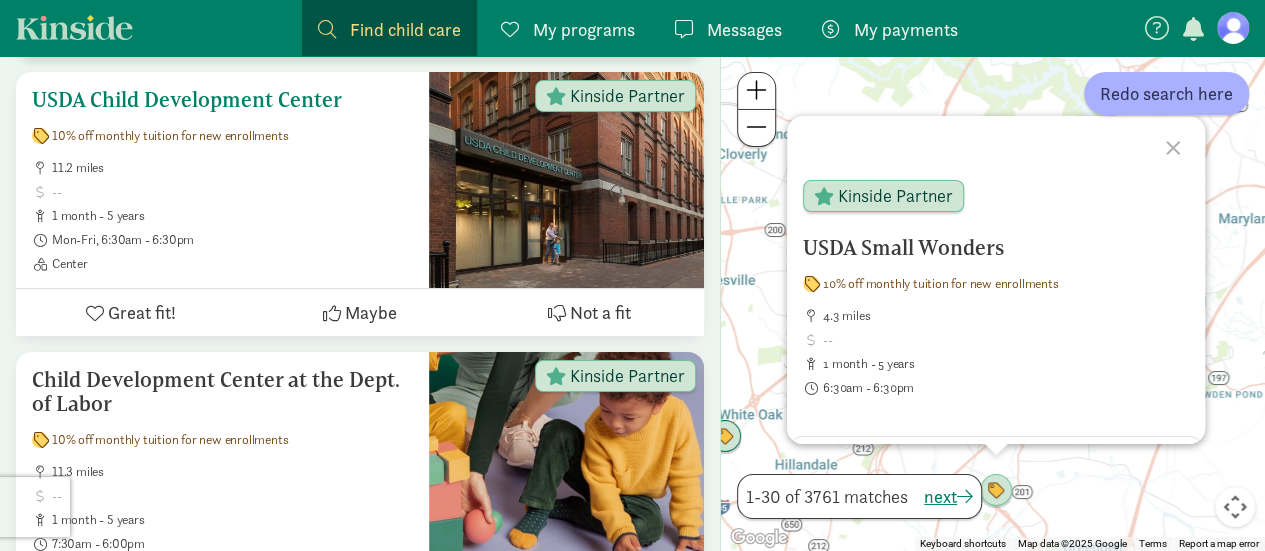 click on "USDA Child Development Center" at bounding box center (222, 100) 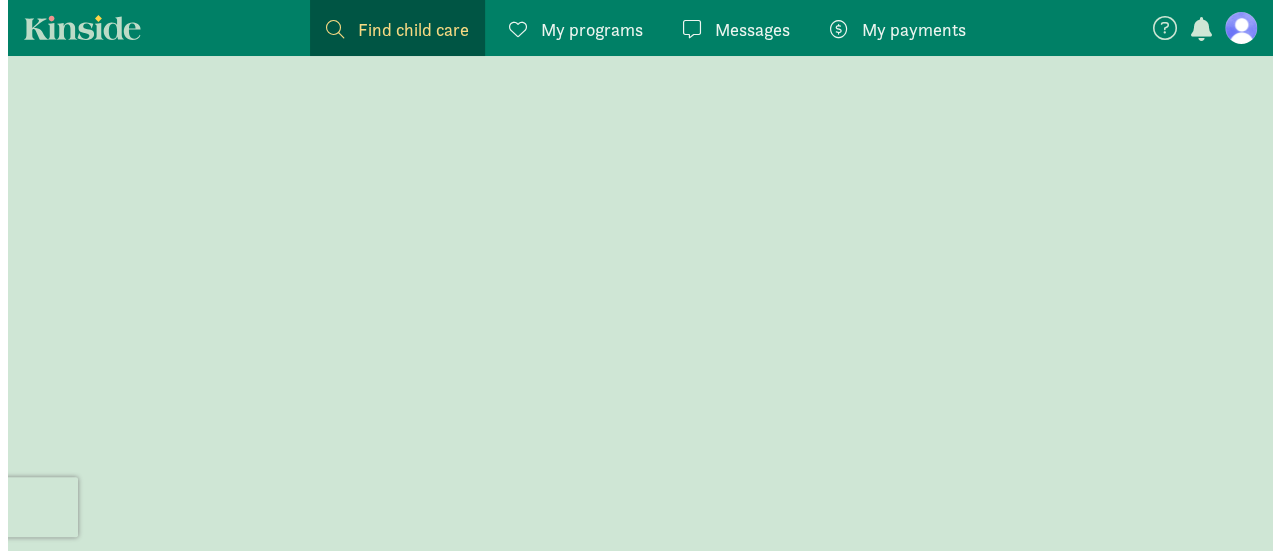 scroll, scrollTop: 0, scrollLeft: 0, axis: both 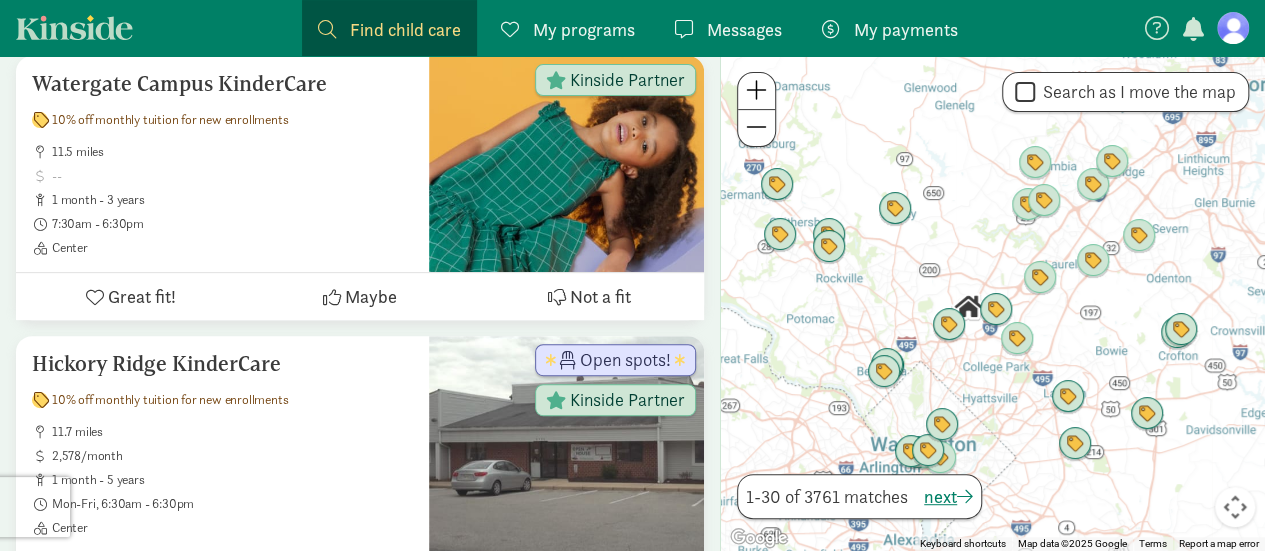 drag, startPoint x: 1120, startPoint y: 311, endPoint x: 1096, endPoint y: 319, distance: 25.298222 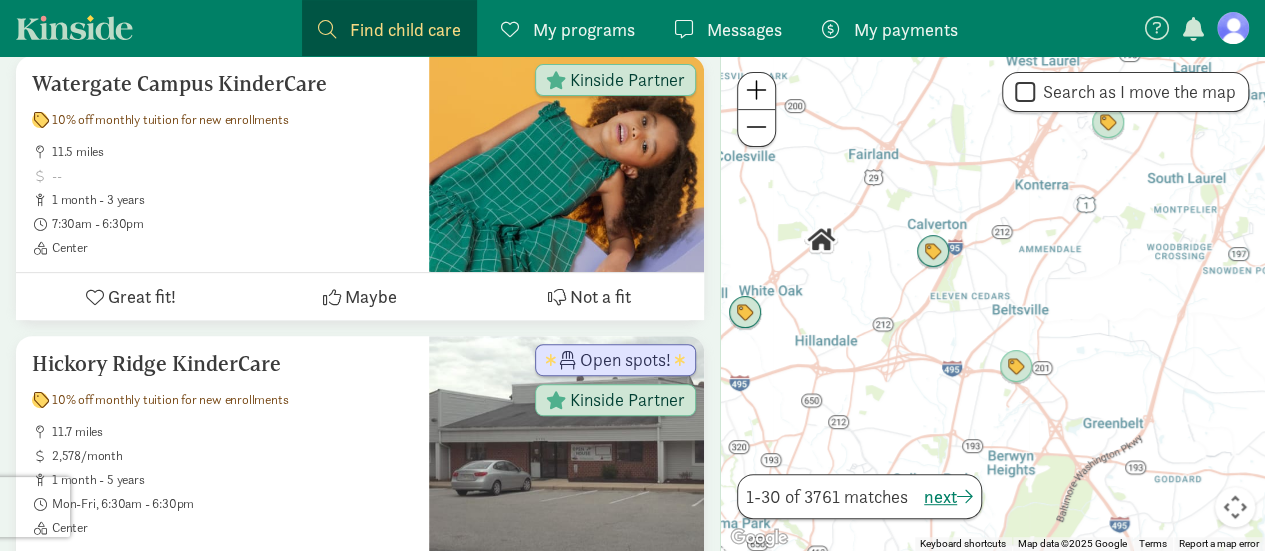 drag, startPoint x: 852, startPoint y: 362, endPoint x: 956, endPoint y: 349, distance: 104.80935 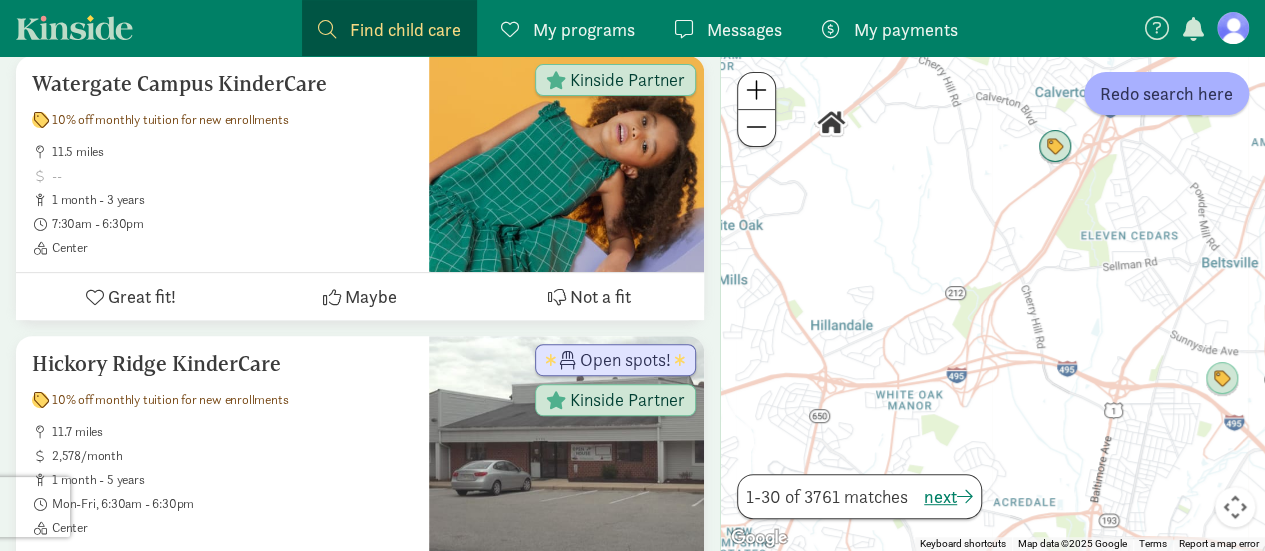 drag, startPoint x: 894, startPoint y: 345, endPoint x: 942, endPoint y: 341, distance: 48.166378 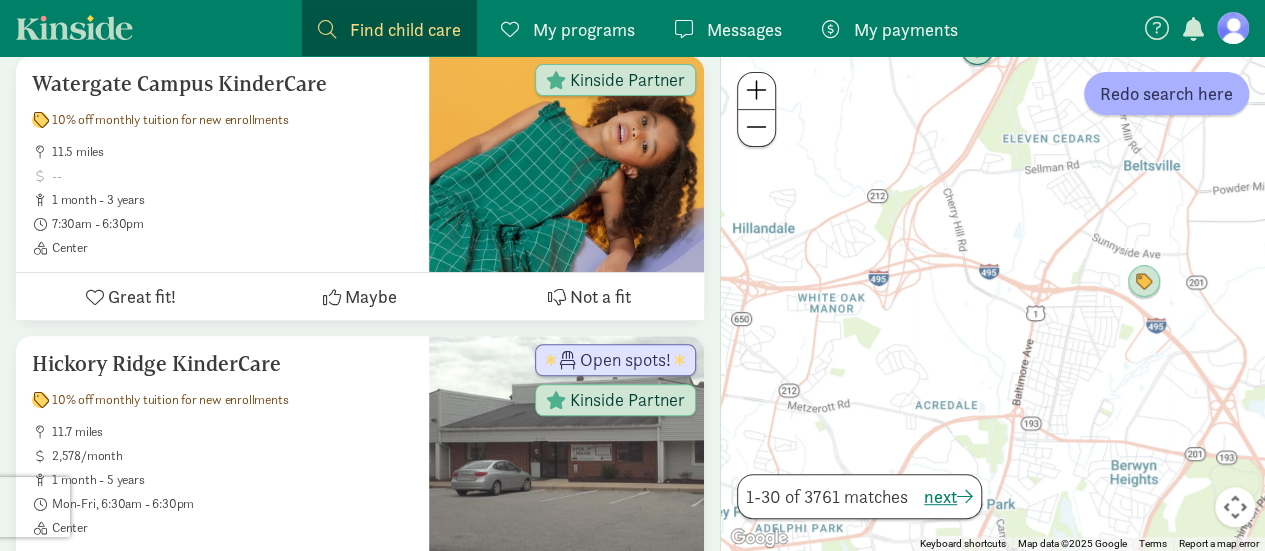 drag, startPoint x: 838, startPoint y: 343, endPoint x: 758, endPoint y: 246, distance: 125.73385 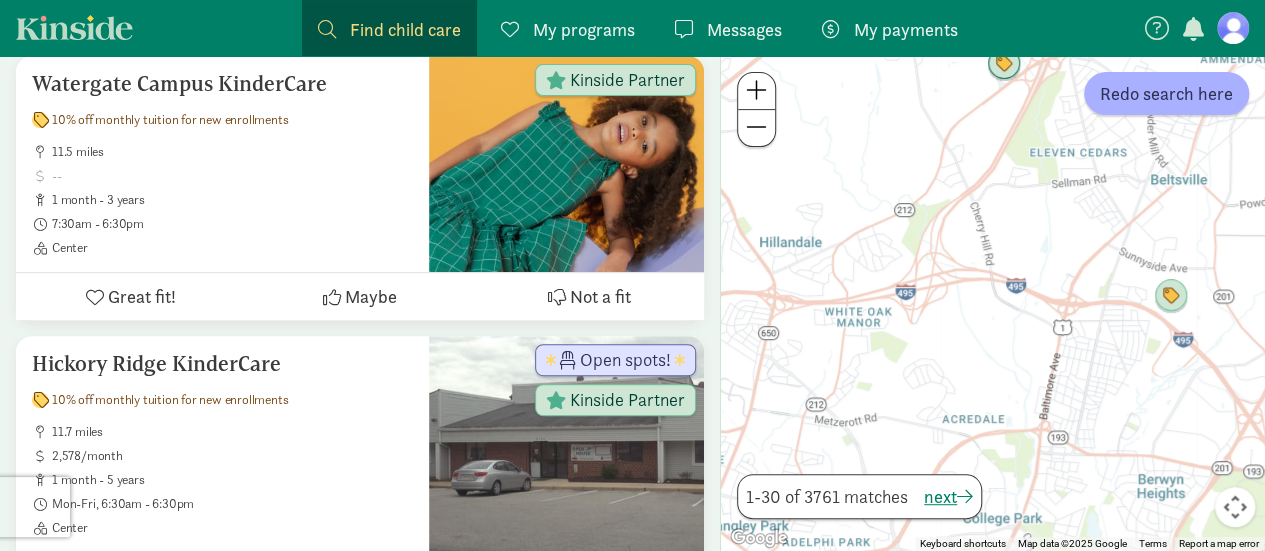 drag, startPoint x: 858, startPoint y: 331, endPoint x: 1064, endPoint y: 392, distance: 214.8418 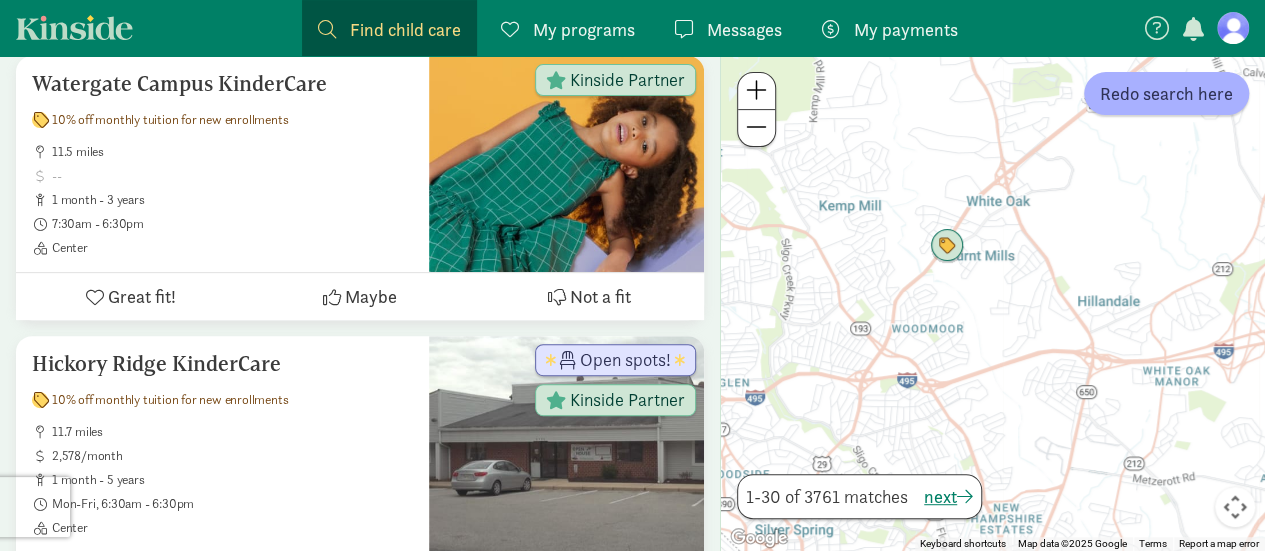 drag, startPoint x: 932, startPoint y: 378, endPoint x: 991, endPoint y: 385, distance: 59.413803 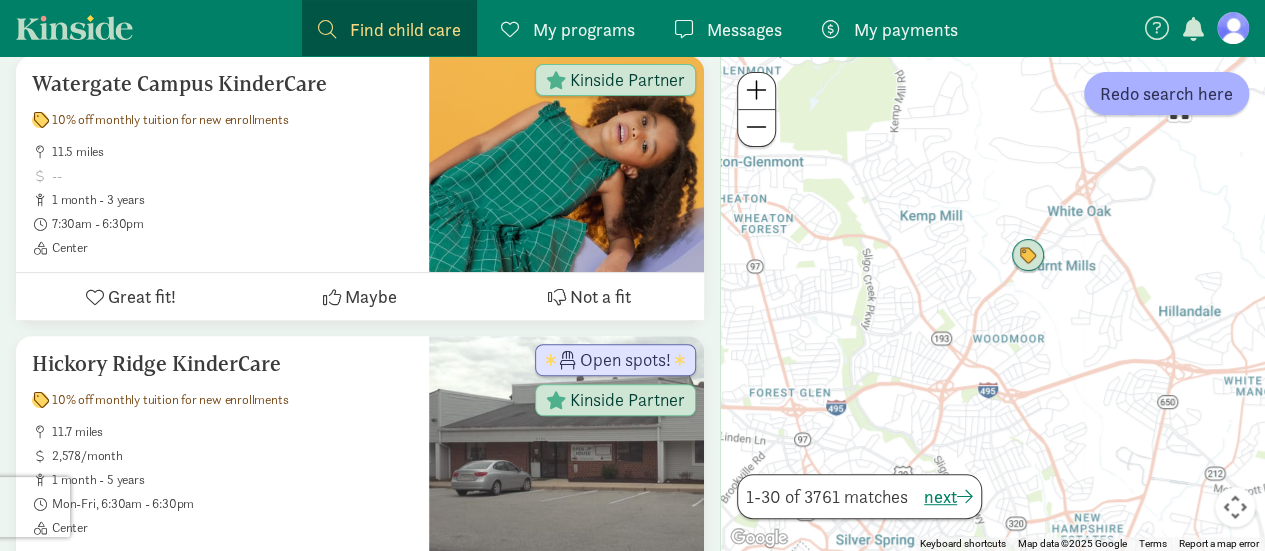 drag, startPoint x: 914, startPoint y: 379, endPoint x: 1001, endPoint y: 391, distance: 87.823685 